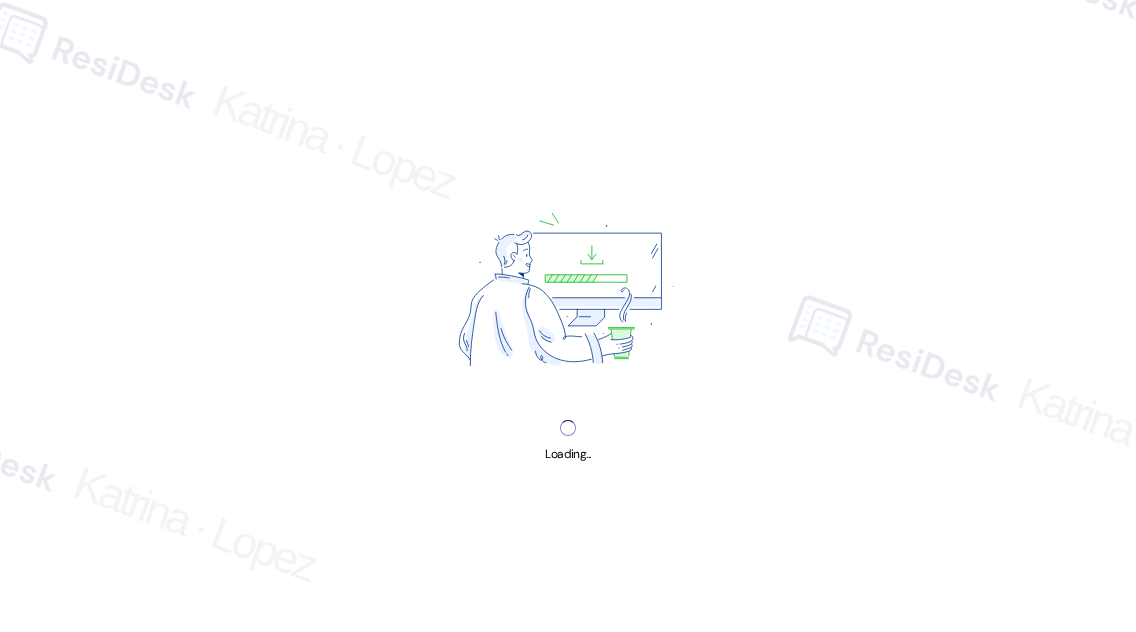 scroll, scrollTop: 0, scrollLeft: 0, axis: both 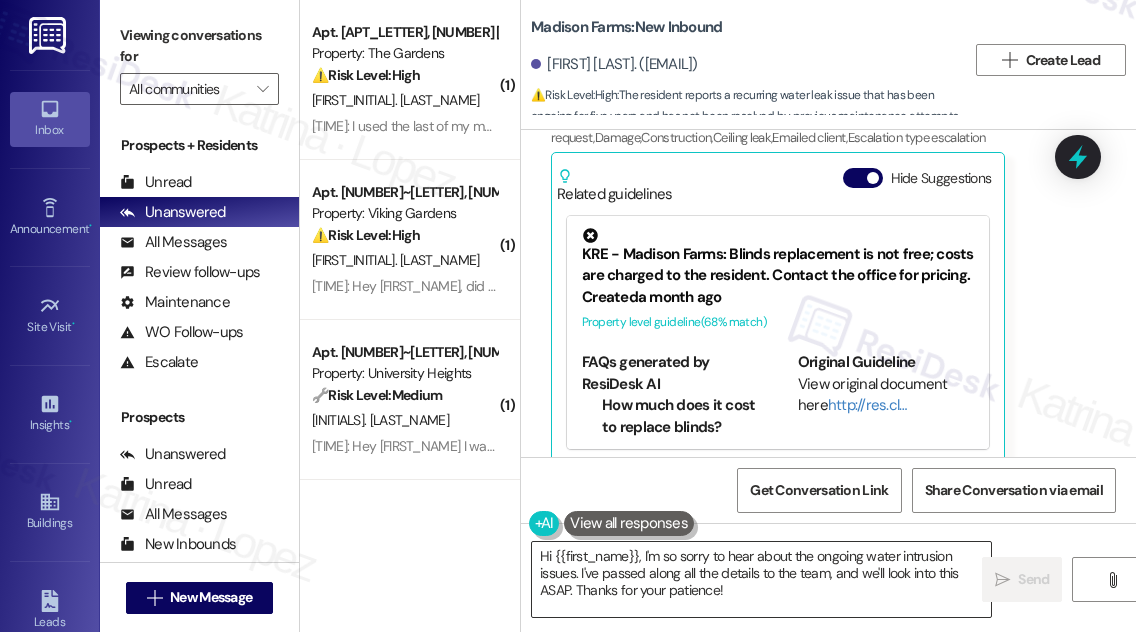 click on "Hi {{first_name}}, I'm so sorry to hear about the ongoing water intrusion issues. I've passed along all the details to the team, and we'll look into this ASAP. Thanks for your patience!" at bounding box center (761, 579) 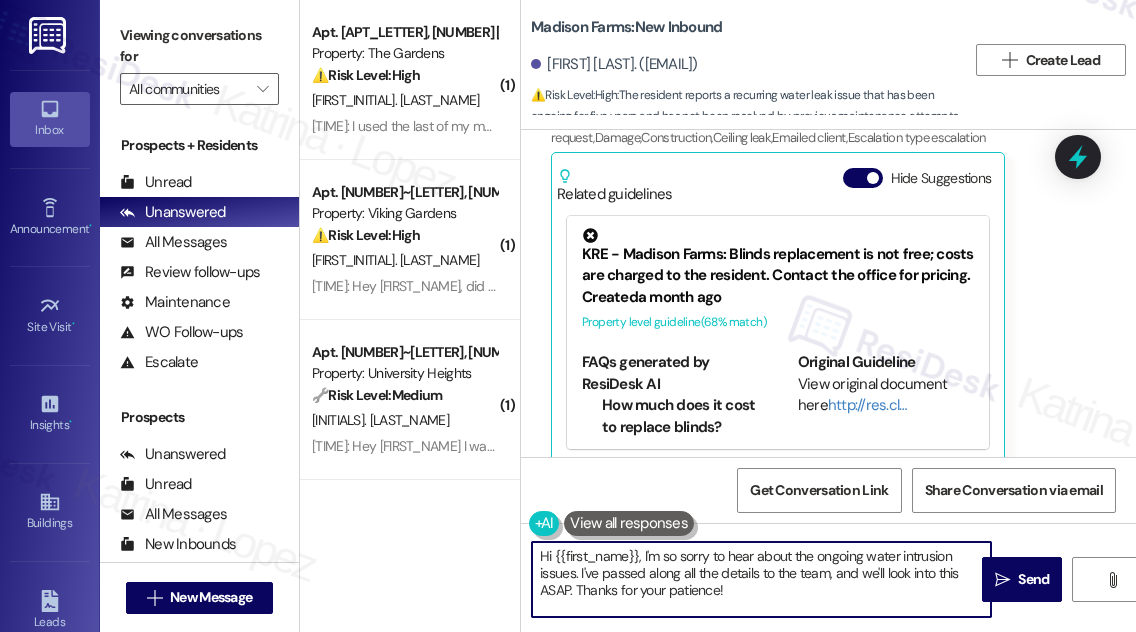 click on "Hi {{first_name}}, I'm so sorry to hear about the ongoing water intrusion issues. I've passed along all the details to the team, and we'll look into this ASAP. Thanks for your patience!" at bounding box center [761, 579] 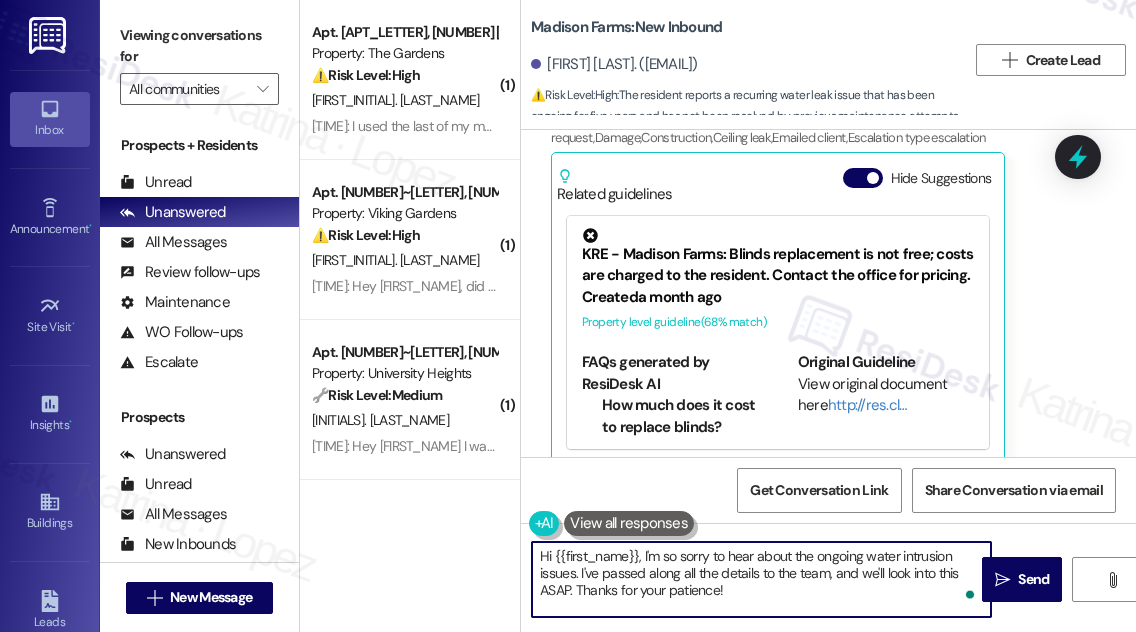 click on "Hi {{first_name}}, I'm so sorry to hear about the ongoing water intrusion issues. I've passed along all the details to the team, and we'll look into this ASAP. Thanks for your patience!" at bounding box center (761, 579) 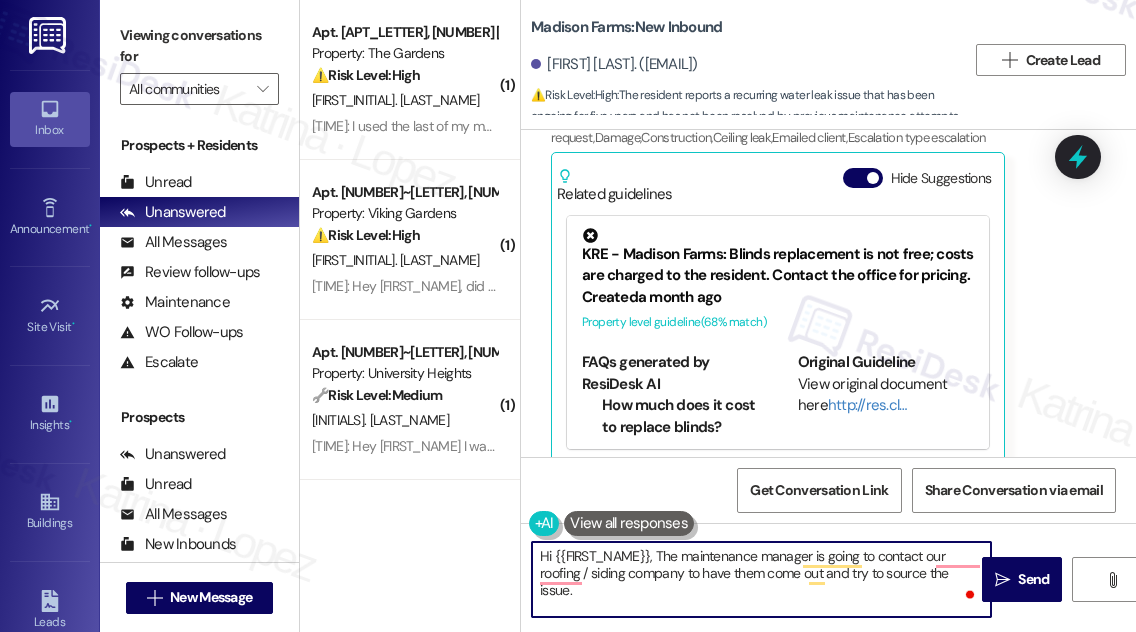 click on "Hi {{first_name}}, The maintenance manager is going to contact our roofing / siding company to have them come out and try to source the issue." at bounding box center (761, 579) 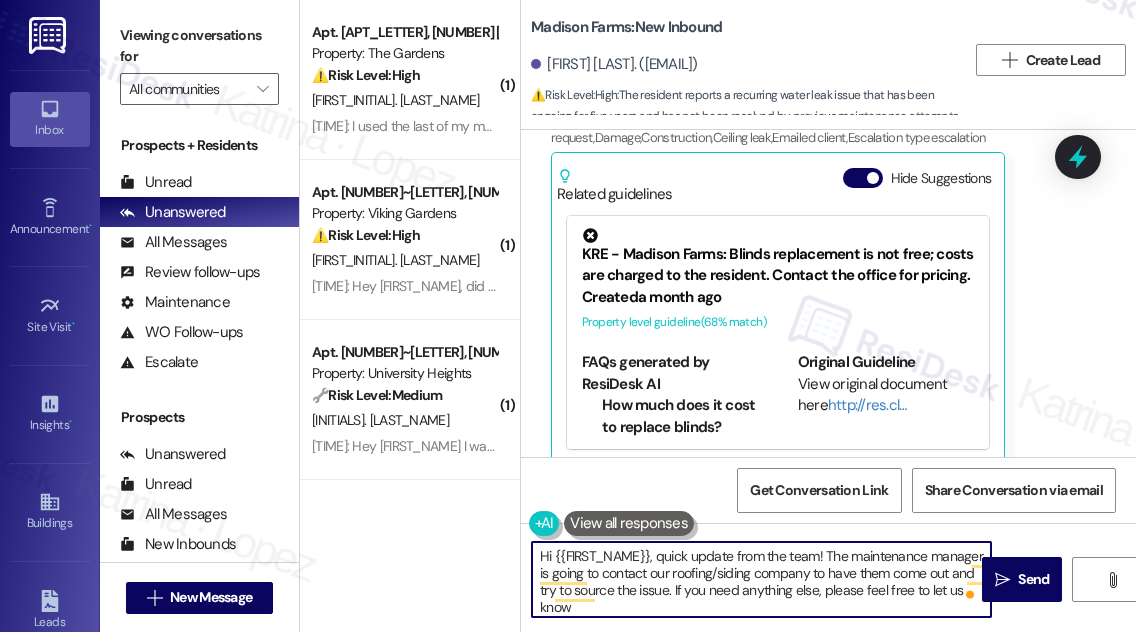 click on "Hi {{first_name}}, quick update from the team! The maintenance manager is going to contact our roofing/siding company to have them come out and try to source the issue." at bounding box center (761, 579) 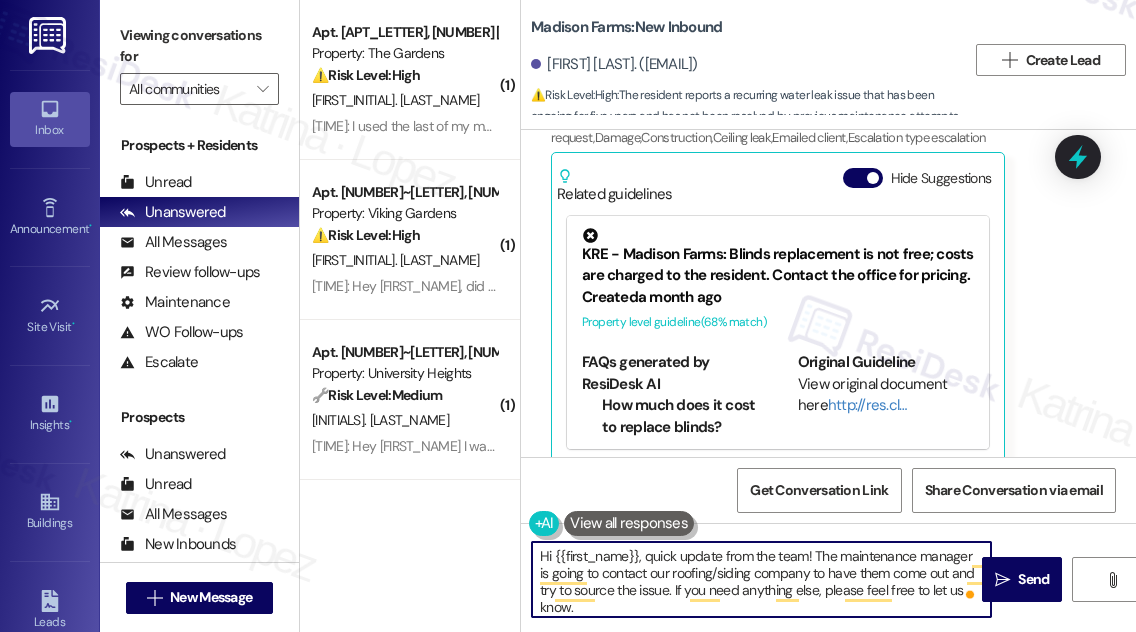 click on "Hi {{first_name}}, quick update from the team! The maintenance manager is going to contact our roofing/siding company to have them come out and try to source the issue. If you need anything else, please feel free to let us know." at bounding box center (761, 579) 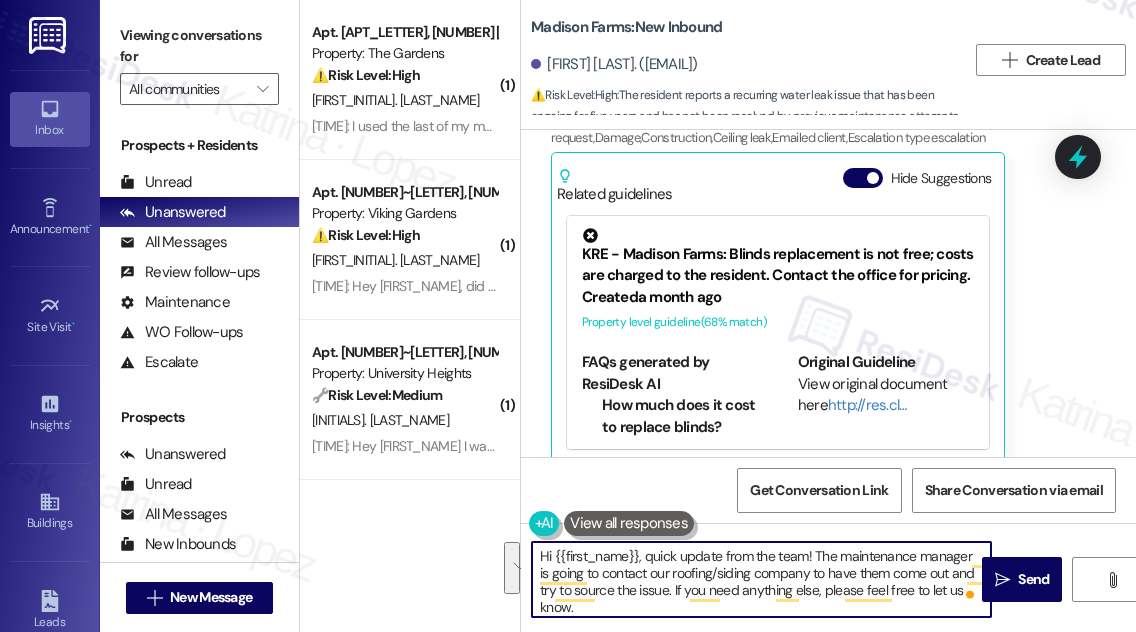 click on "Hi {{first_name}}, quick update from the team! The maintenance manager is going to contact our roofing/siding company to have them come out and try to source the issue. If you need anything else, please feel free to let us know." at bounding box center (761, 579) 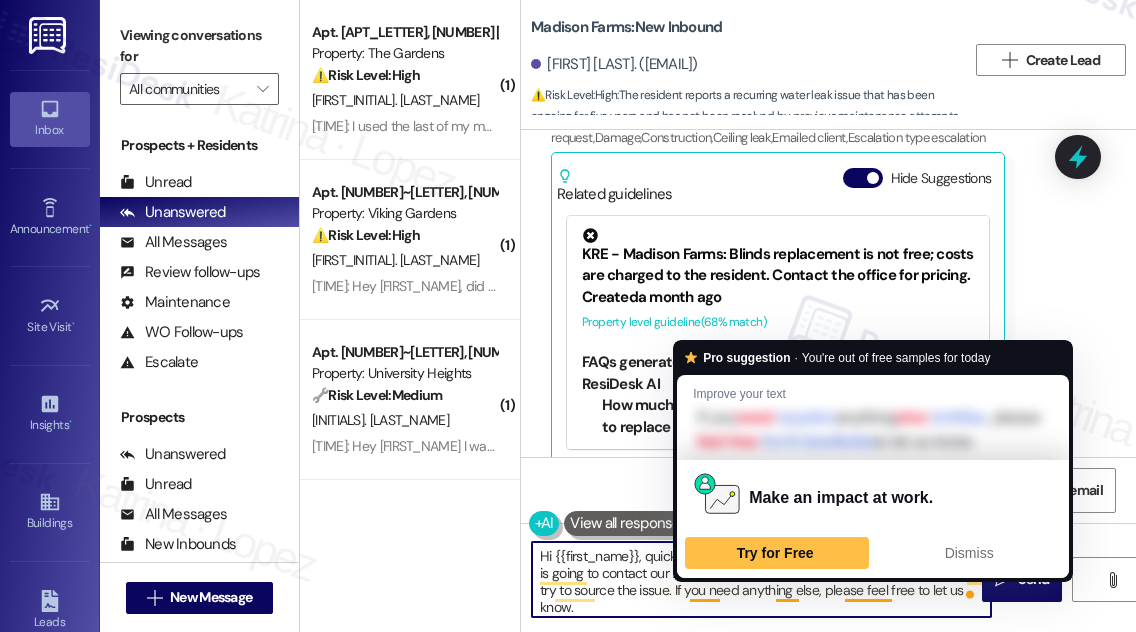 click on "Hi {{first_name}}, quick update from the team! The maintenance manager is going to contact our roofing/siding company to have them come out and try to source the issue. If you need anything else, please feel free to let us know." at bounding box center [761, 579] 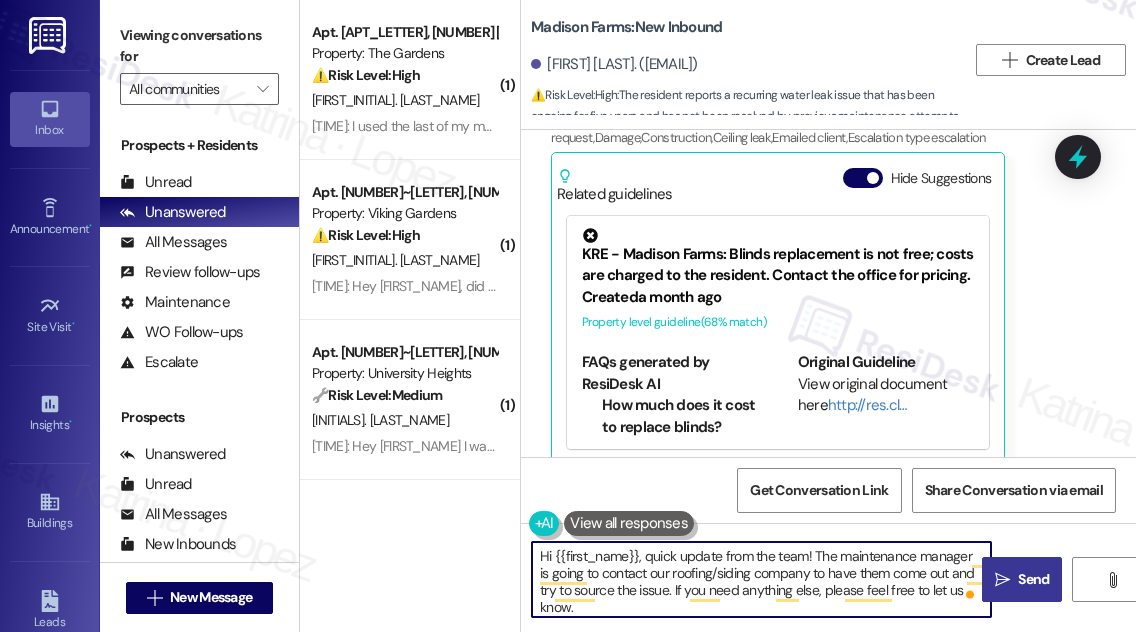 type on "Hi {{first_name}}, quick update from the team! The maintenance manager is going to contact our roofing/siding company to have them come out and try to source the issue. If you need anything else, please feel free to let us know." 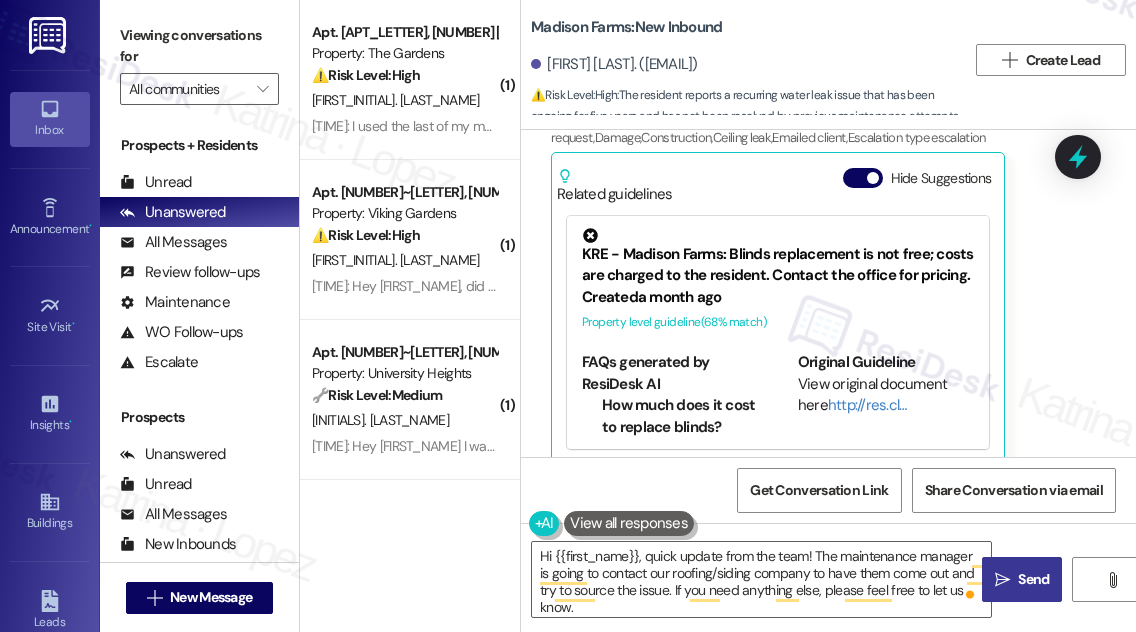 click on "" at bounding box center (1002, 580) 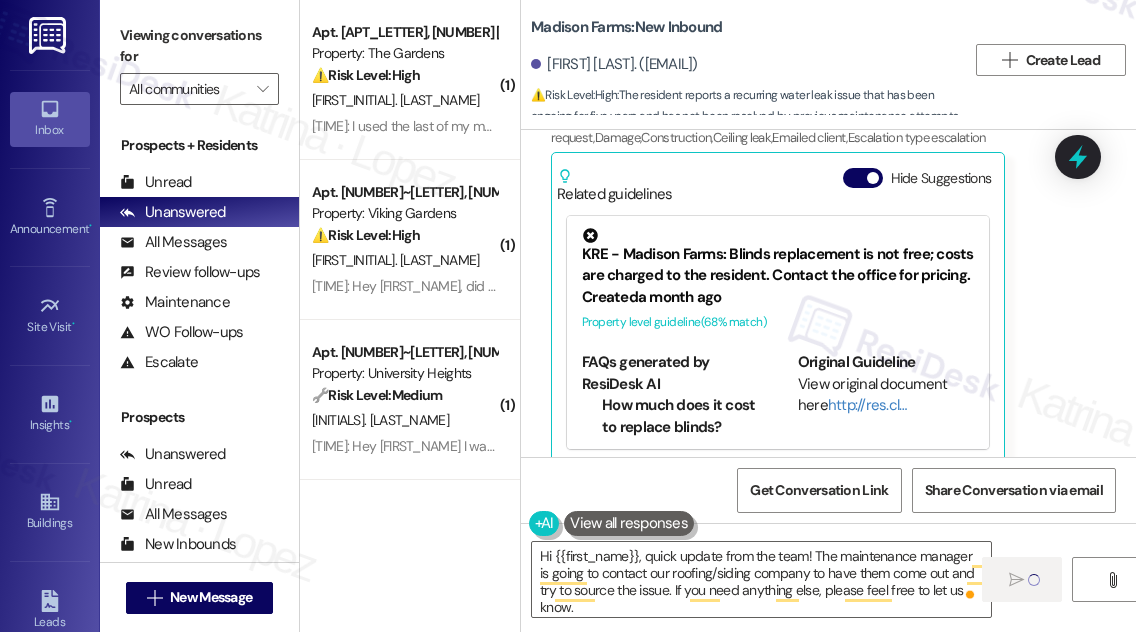 type 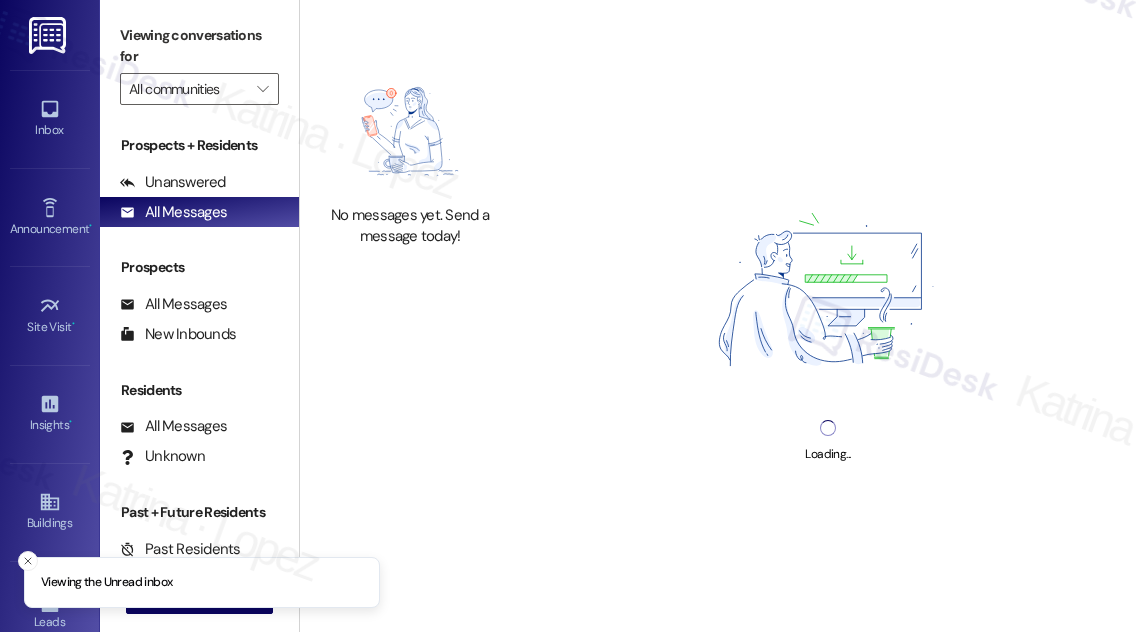 scroll, scrollTop: 0, scrollLeft: 0, axis: both 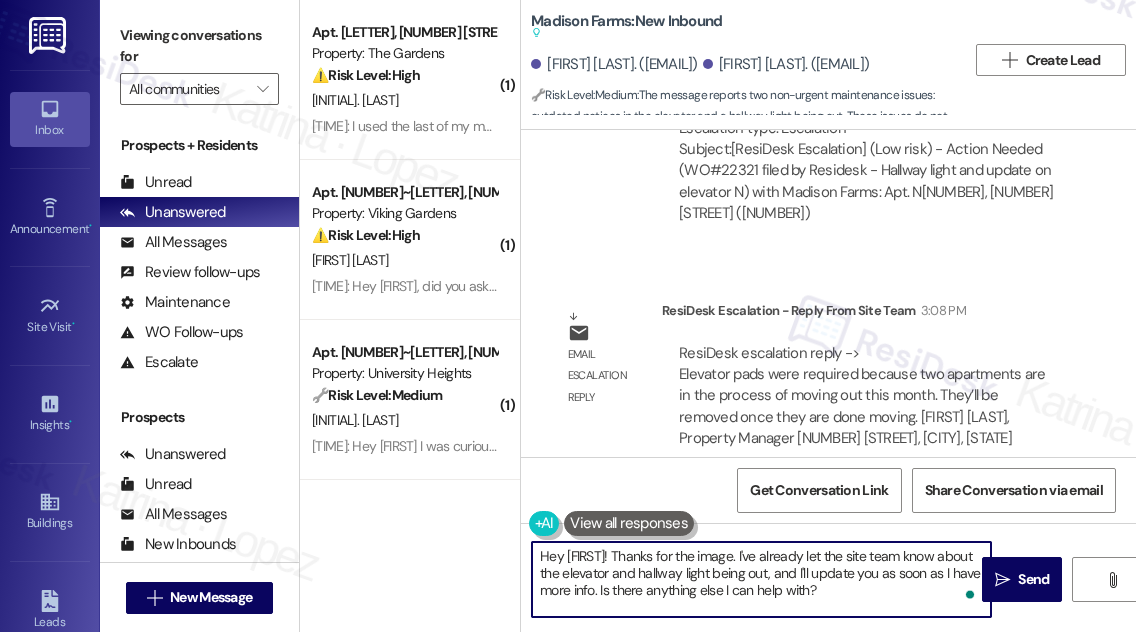 drag, startPoint x: 659, startPoint y: 564, endPoint x: 657, endPoint y: 546, distance: 18.110771 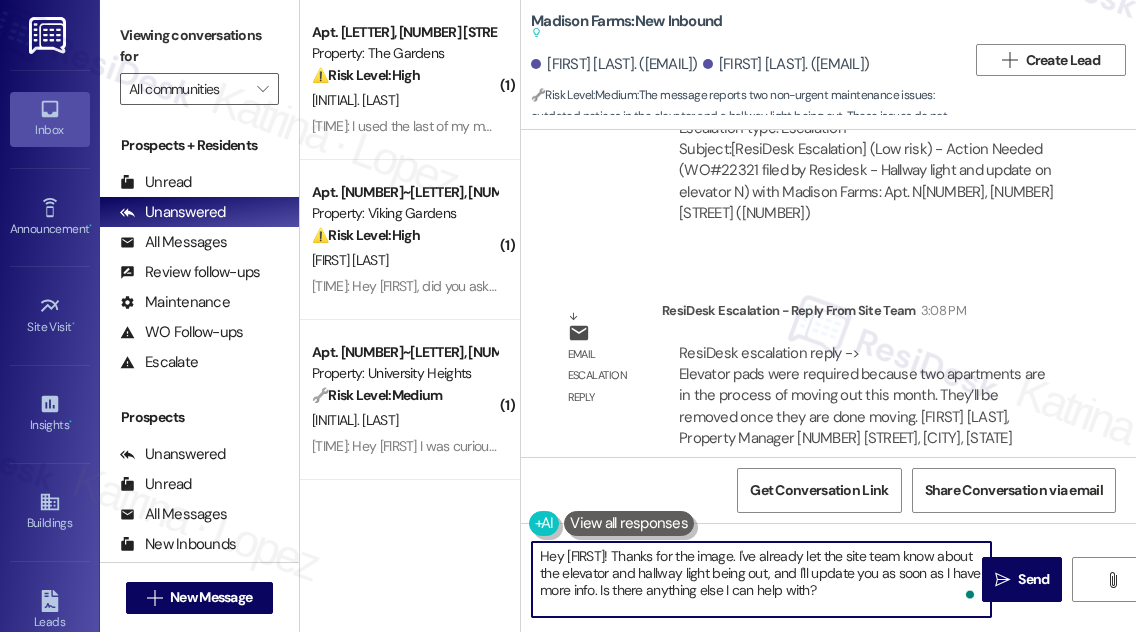 click on "Hey [FIRST]! Thanks for the image. I've already let the site team know about the elevator and hallway light being out, and I'll update you as soon as I have more info. Is there anything else I can help with?" at bounding box center (761, 579) 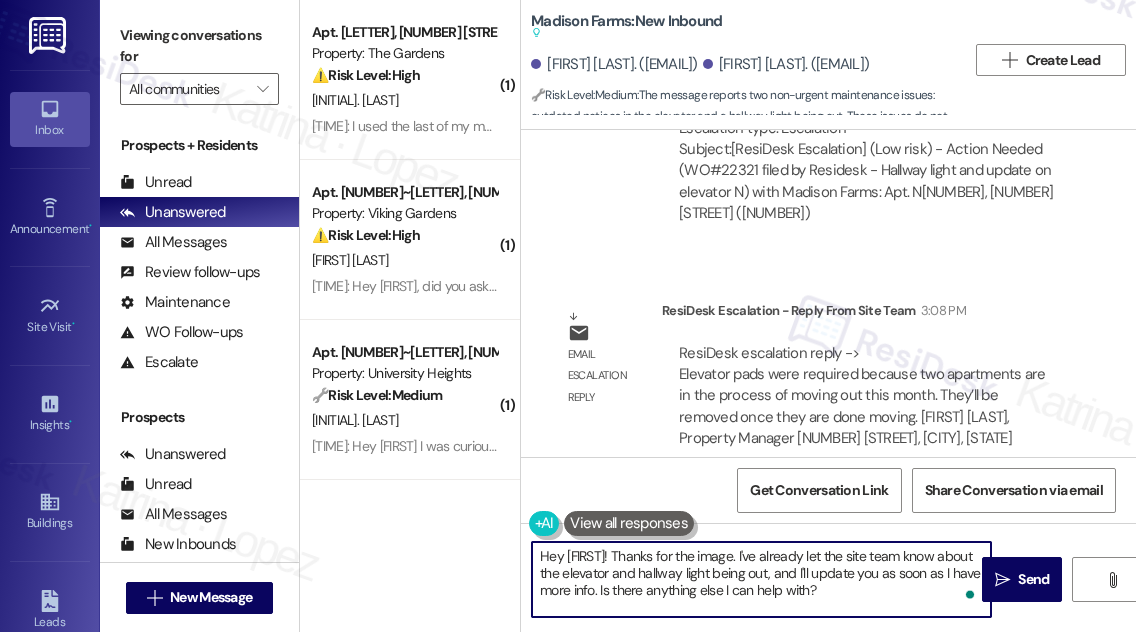 paste on "Elevator pads were required because two apartments are in the process of moving out this month.
They'll be removed once they are done moving." 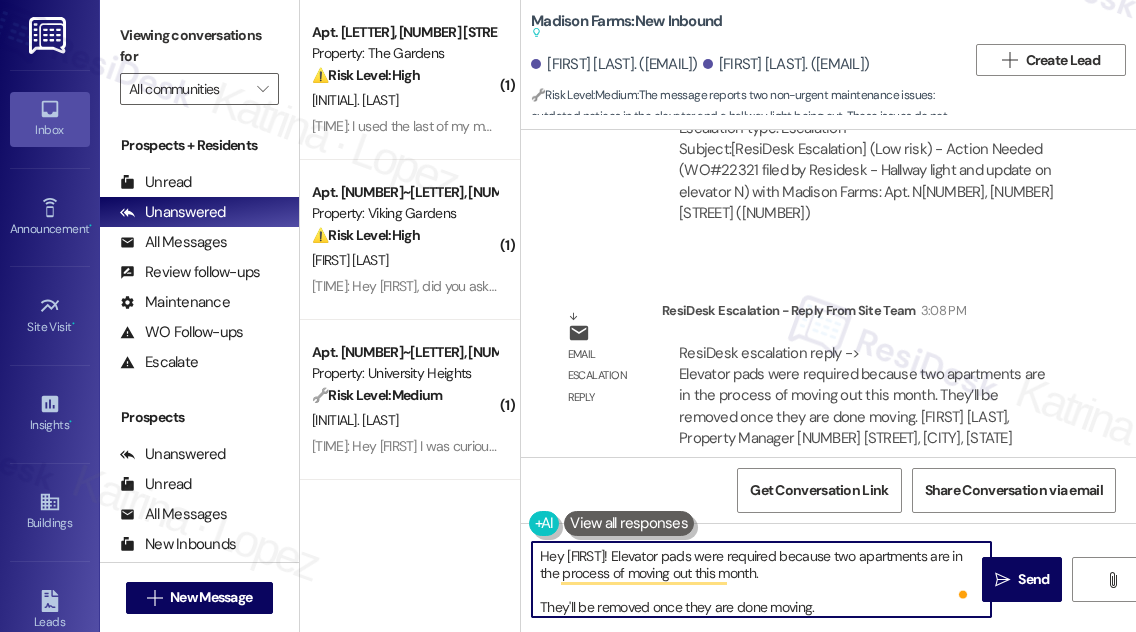 click on "Hey [FIRST]! Elevator pads were required because two apartments are in the process of moving out this month.
They'll be removed once they are done moving." at bounding box center (761, 579) 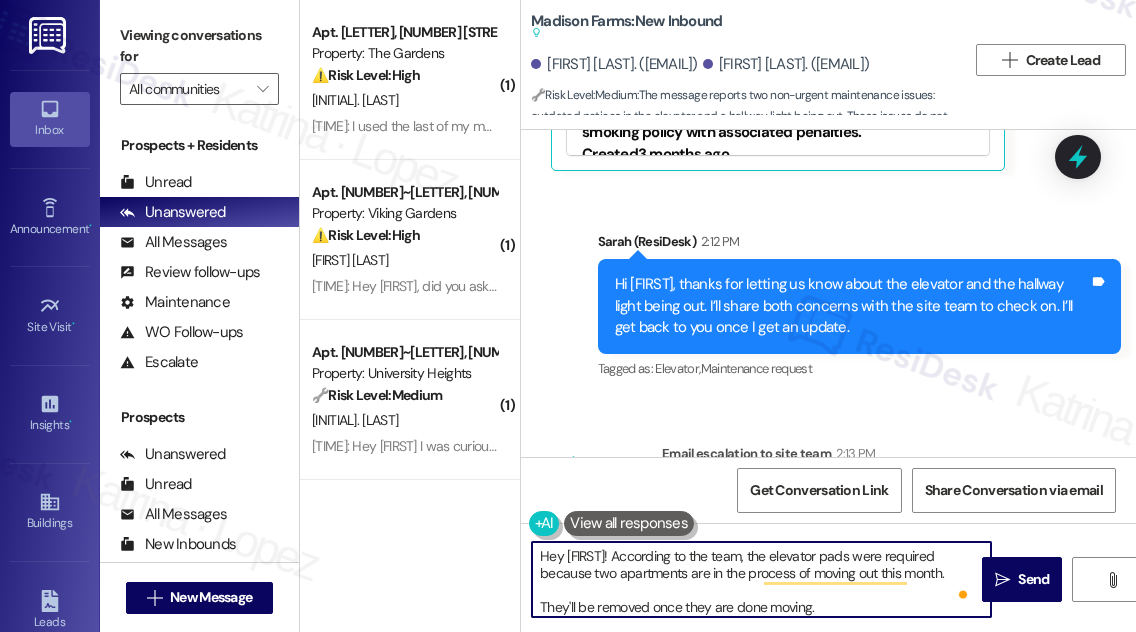 scroll, scrollTop: 3329, scrollLeft: 0, axis: vertical 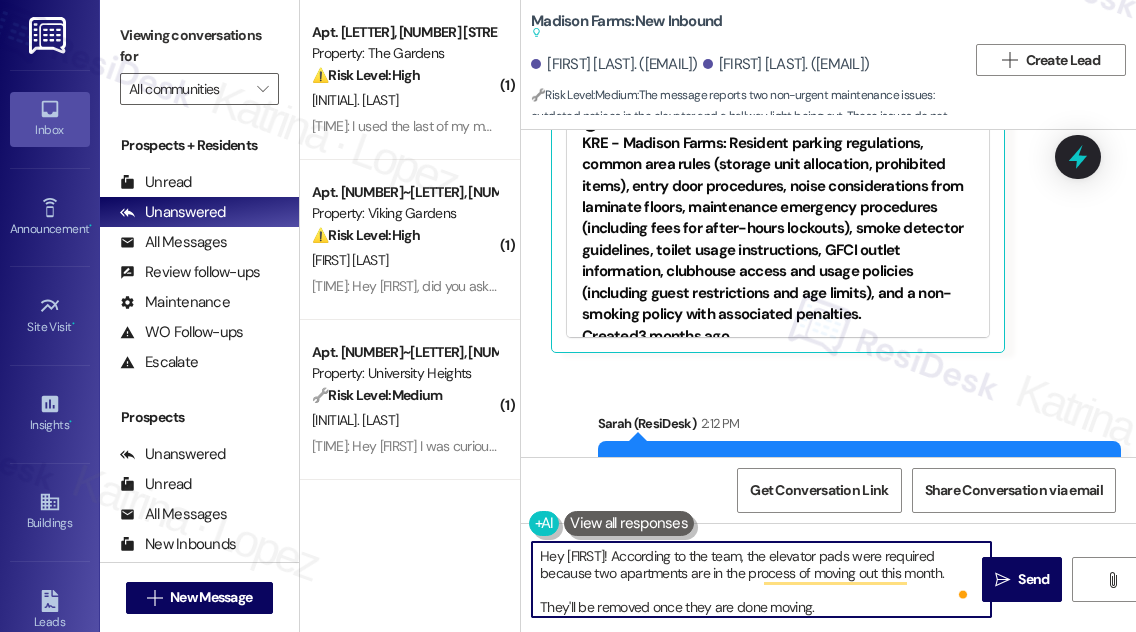 click on "Hi [FIRST], thanks for letting us know about the elevator and the hallway light being out. I’ll share both concerns with the site team to check on. I’ll get back to you once I get an update." at bounding box center (852, 488) 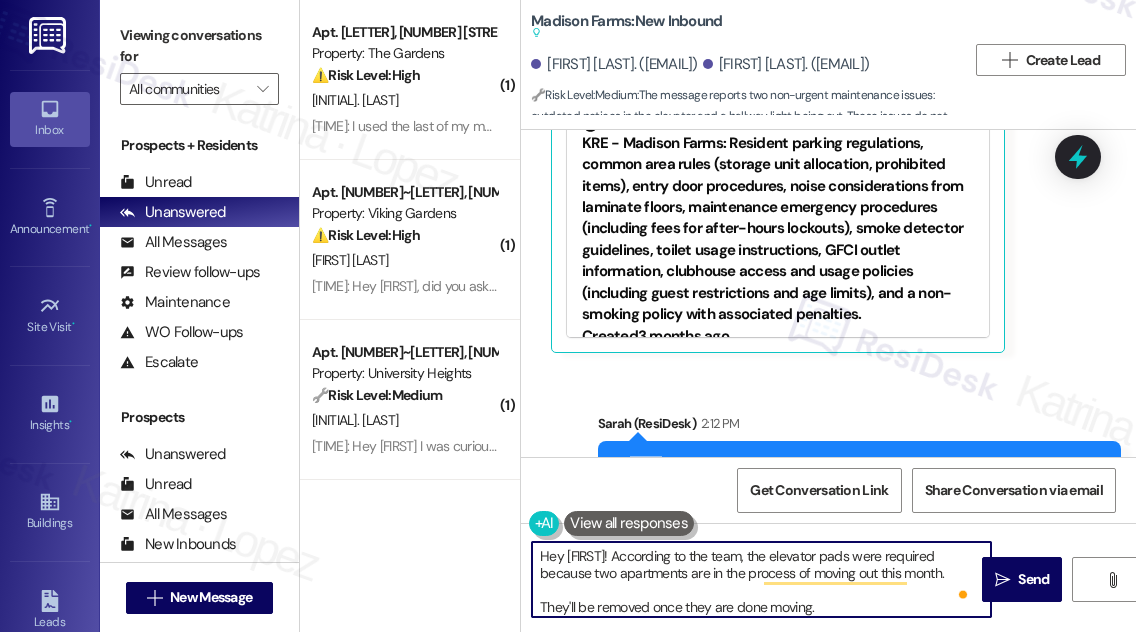 click on "Hi [FIRST], thanks for letting us know about the elevator and the hallway light being out. I’ll share both concerns with the site team to check on. I’ll get back to you once I get an update." at bounding box center (852, 488) 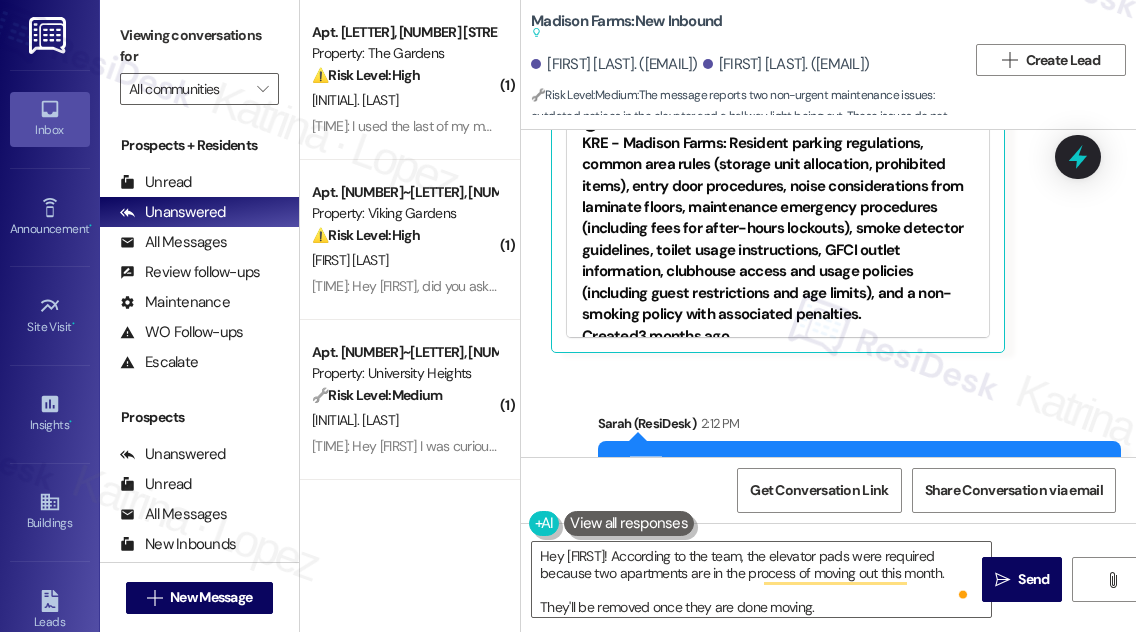 copy on "Emily" 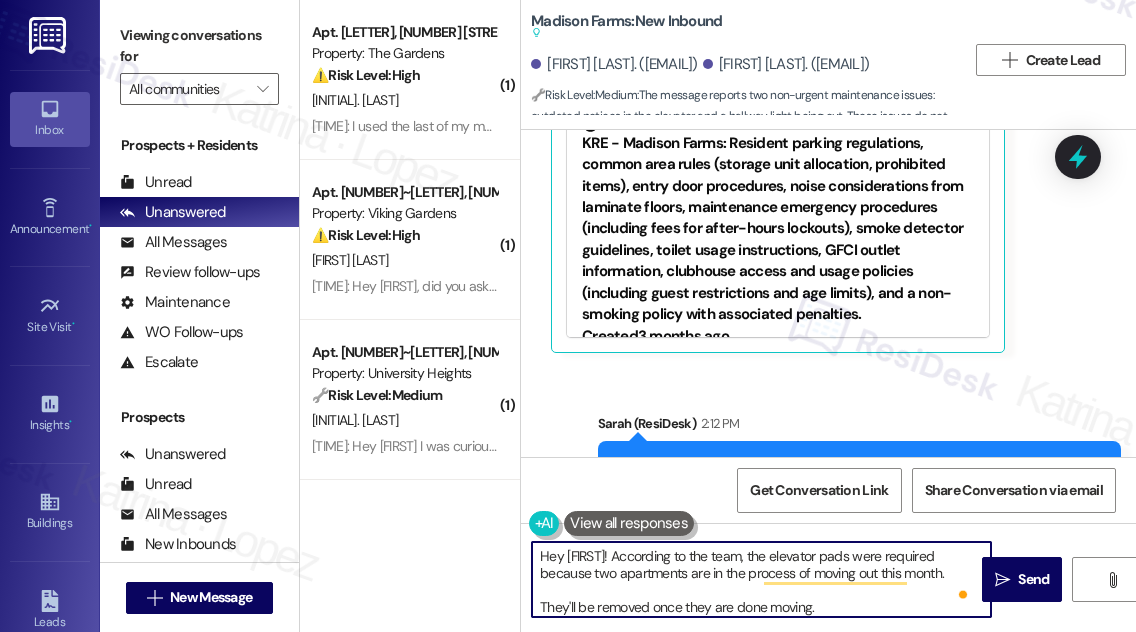 drag, startPoint x: 565, startPoint y: 550, endPoint x: 650, endPoint y: 533, distance: 86.683334 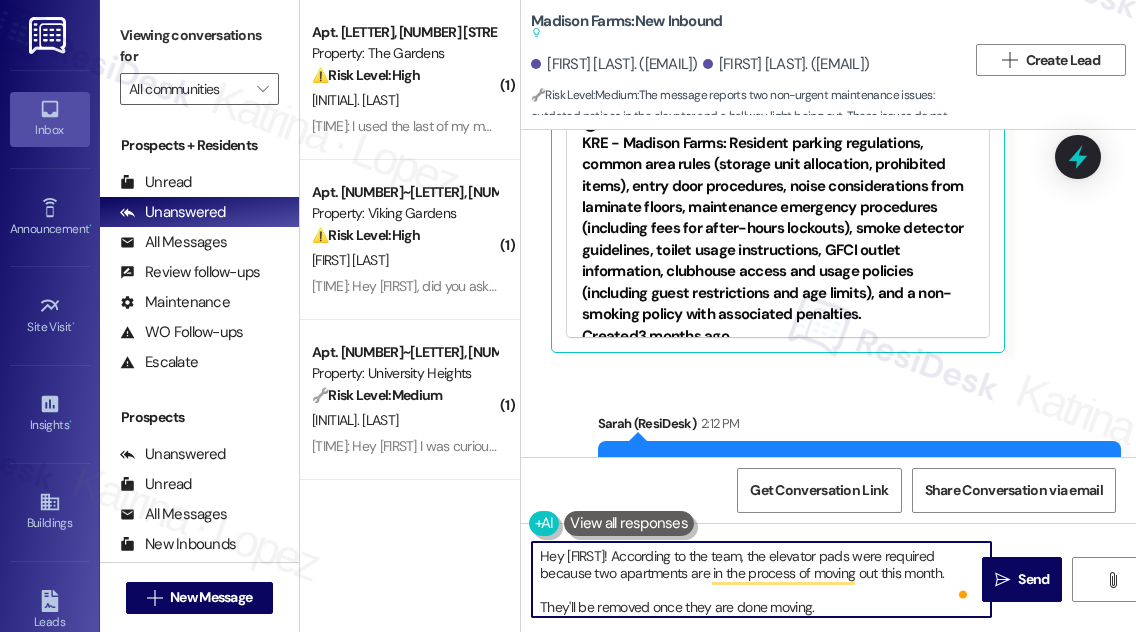 click on "Hey [FIRST]! According to the team, the elevator pads were required because two apartments are in the process of moving out this month.
They'll be removed once they are done moving." at bounding box center [761, 579] 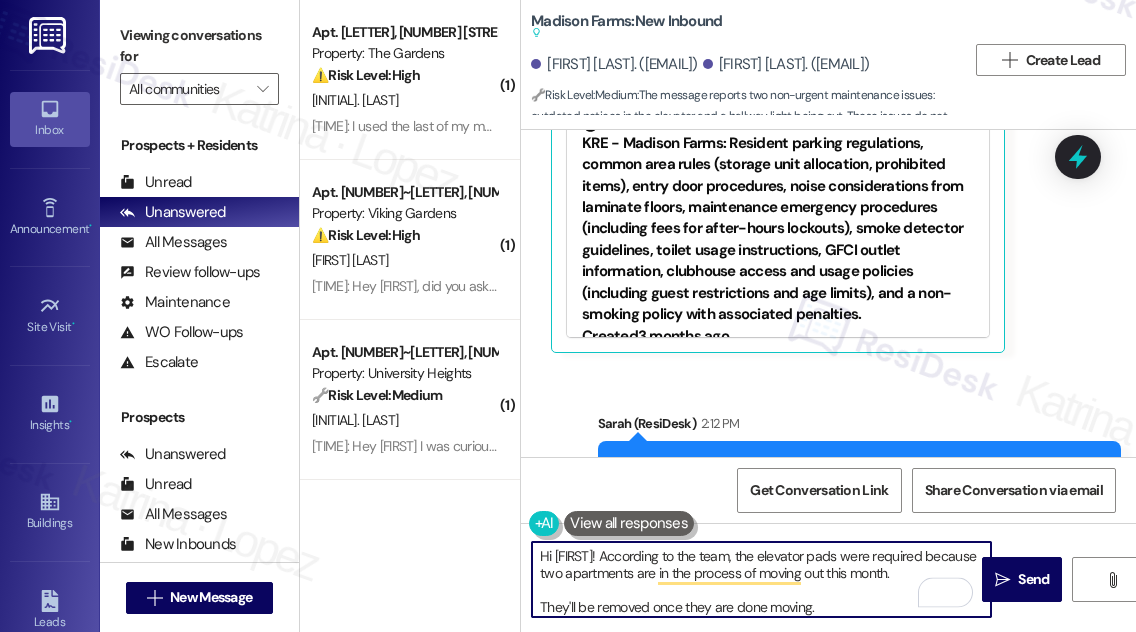 scroll, scrollTop: 5, scrollLeft: 0, axis: vertical 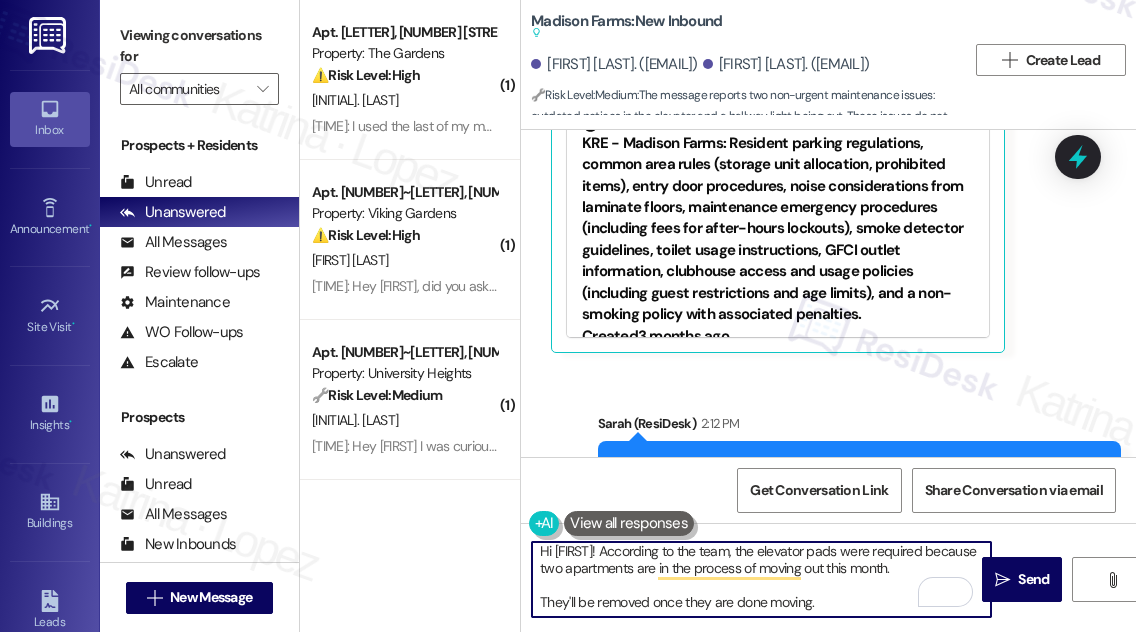 click on "Hi [FIRST]! According to the team, the elevator pads were required because two apartments are in the process of moving out this month.
They'll be removed once they are done moving." at bounding box center [761, 579] 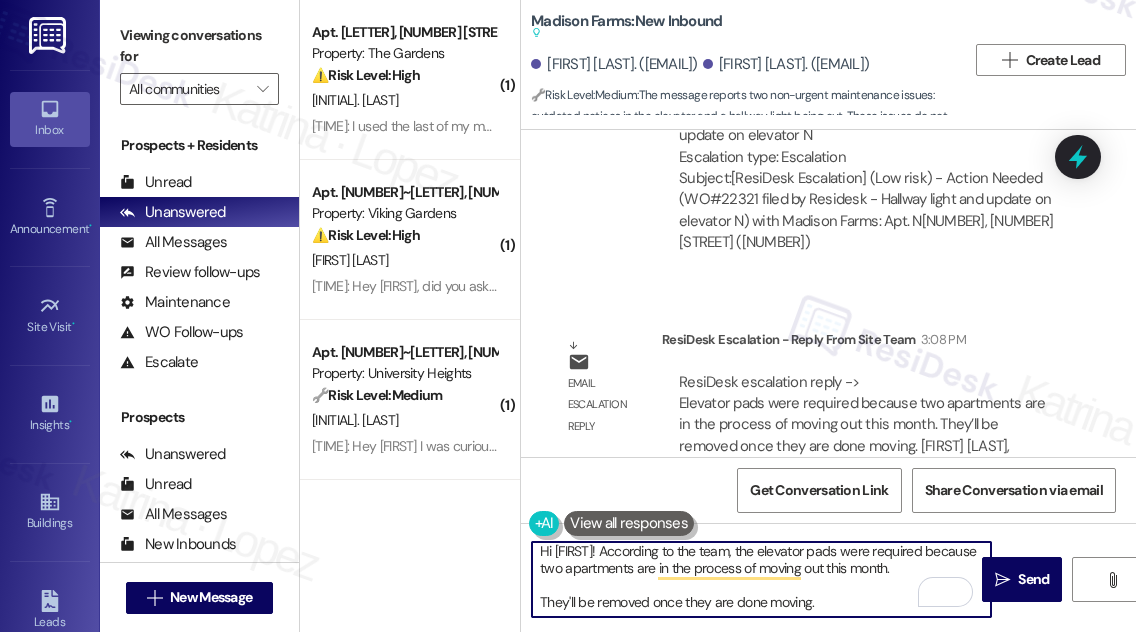 scroll, scrollTop: 3965, scrollLeft: 0, axis: vertical 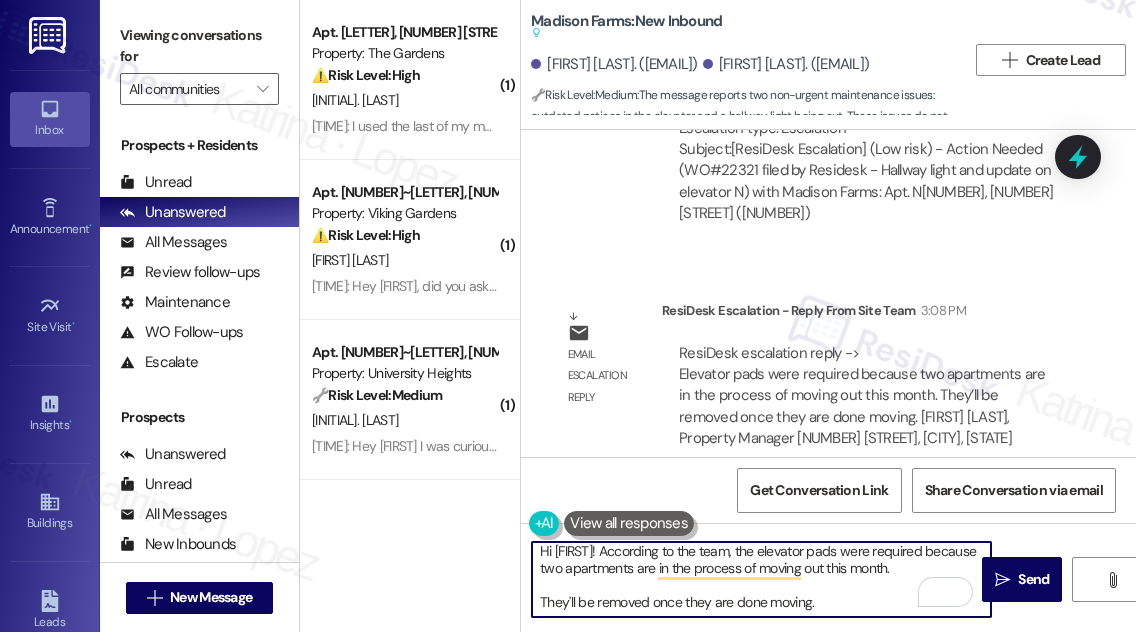 click on "Hi [FIRST]! According to the team, the elevator pads were required because two apartments are in the process of moving out this month.
They'll be removed once they are done moving." at bounding box center (761, 579) 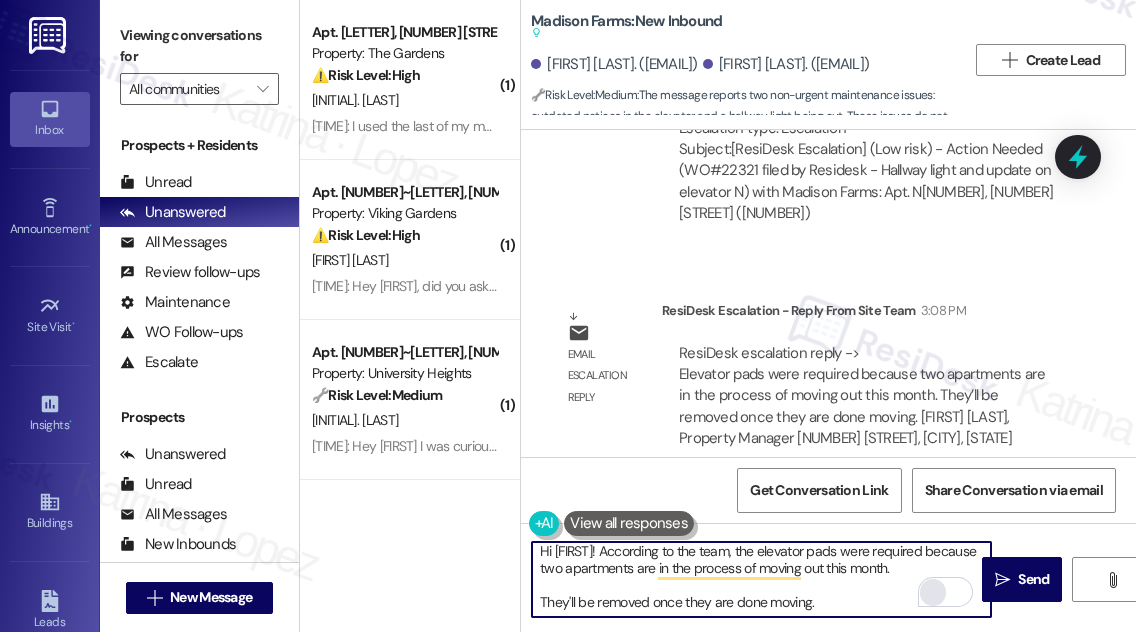 scroll, scrollTop: 0, scrollLeft: 0, axis: both 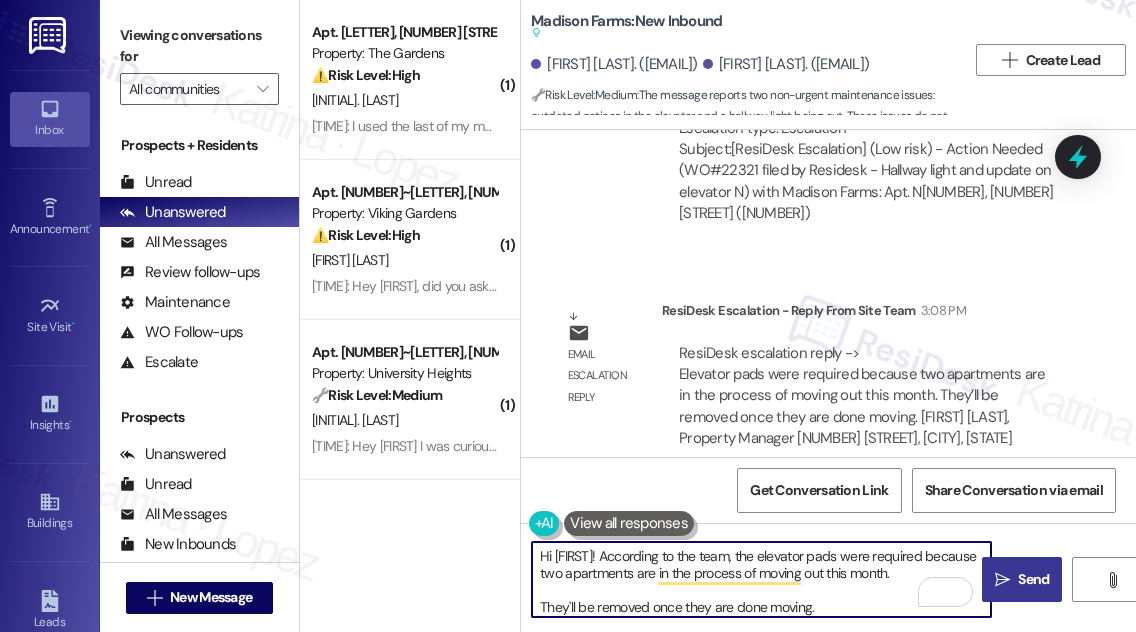 type on "Hi [FIRST]! According to the team, the elevator pads were required because two apartments are in the process of moving out this month.
They'll be removed once they are done moving." 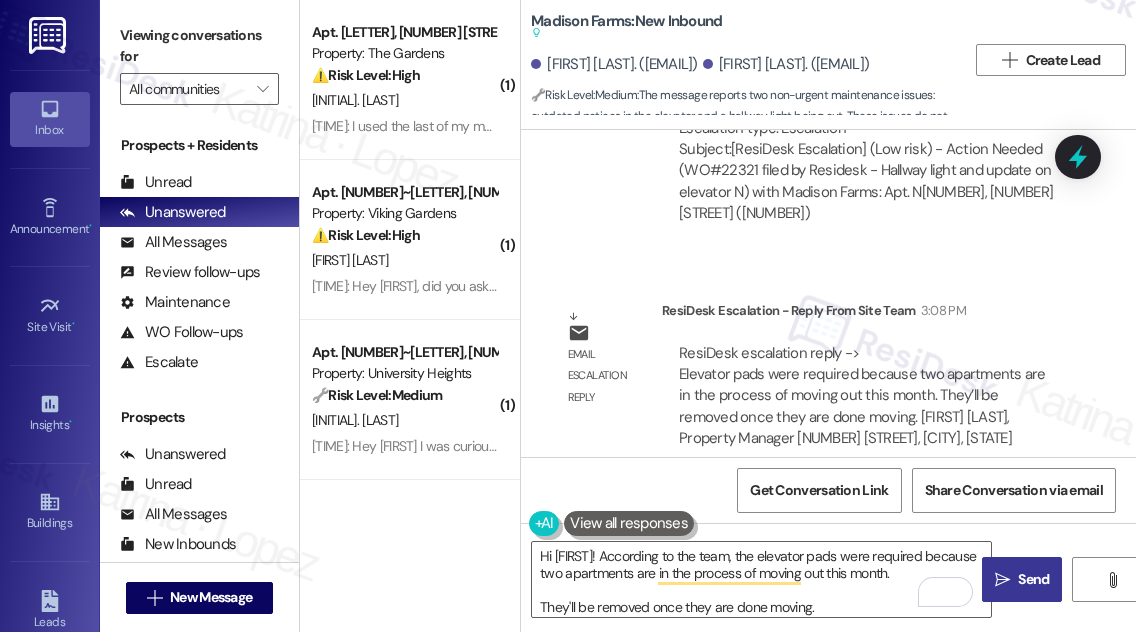 click on "Send" at bounding box center [1033, 579] 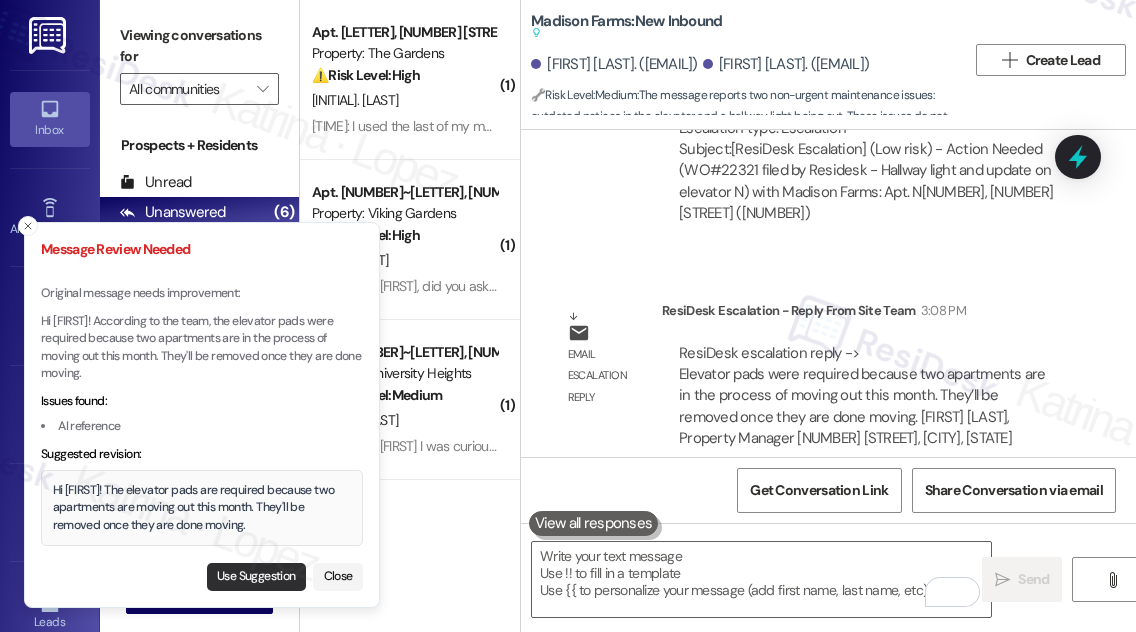 click on "Use Suggestion" at bounding box center (256, 577) 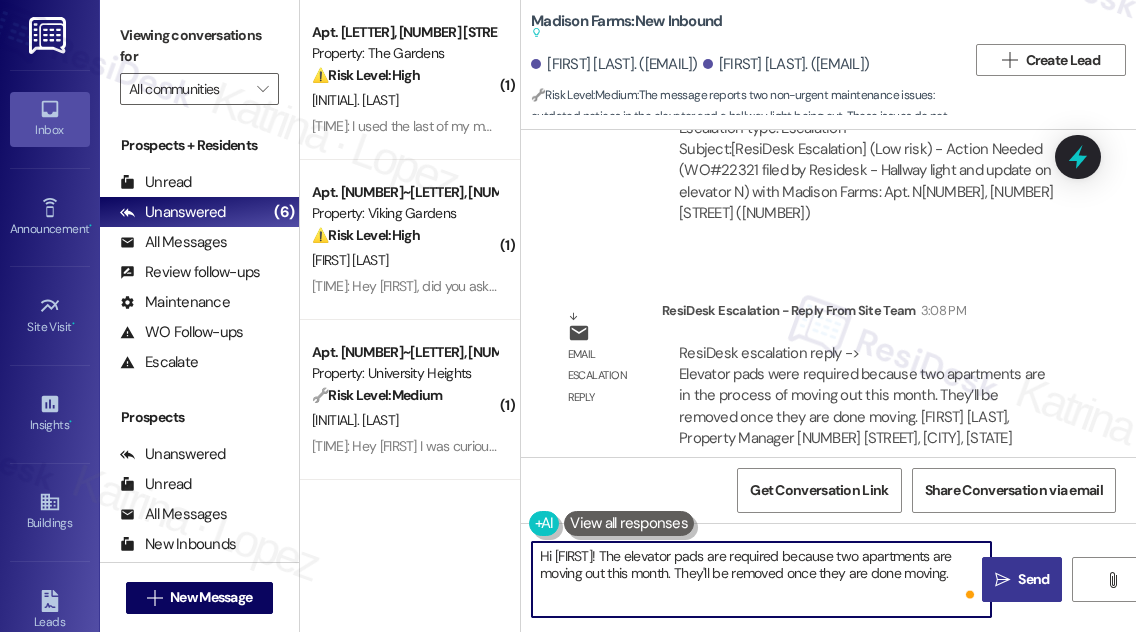click on "Hi [FIRST]! The elevator pads are required because two apartments are moving out this month. They'll be removed once they are done moving." at bounding box center (761, 579) 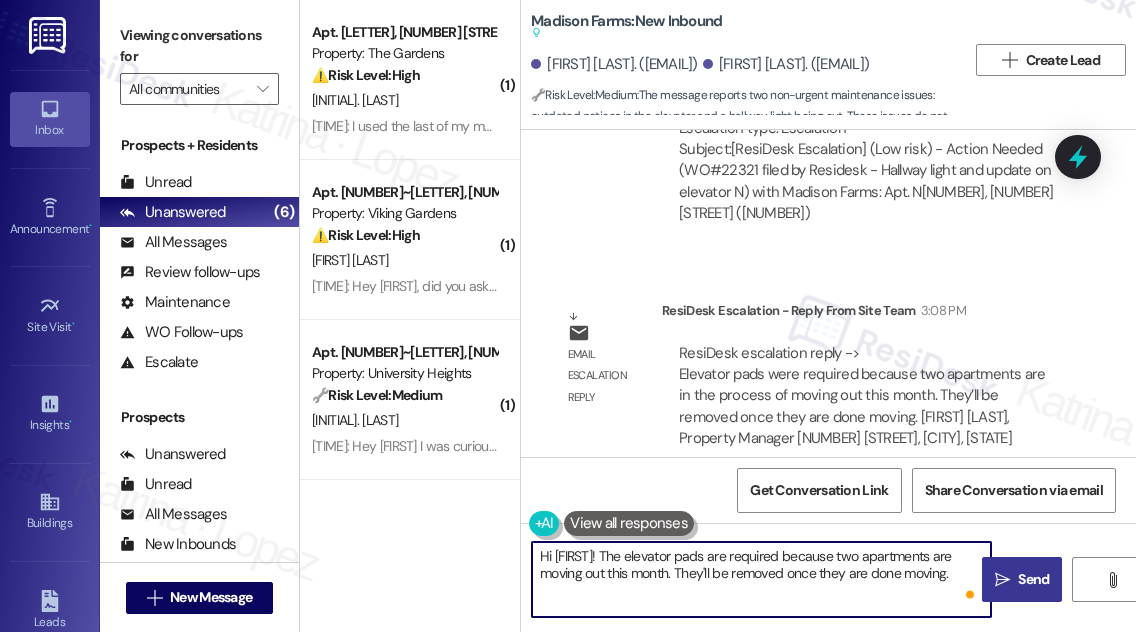 click on "Hi [FIRST]! The elevator pads are required because two apartments are moving out this month. They'll be removed once they are done moving." at bounding box center [761, 579] 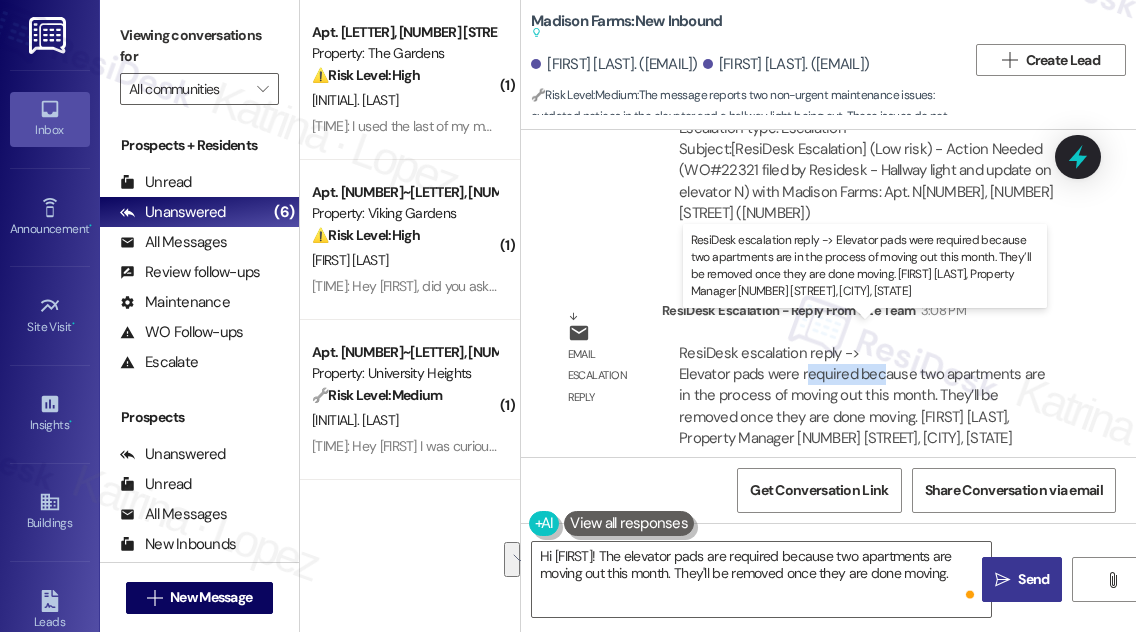 drag, startPoint x: 805, startPoint y: 351, endPoint x: 877, endPoint y: 360, distance: 72.56032 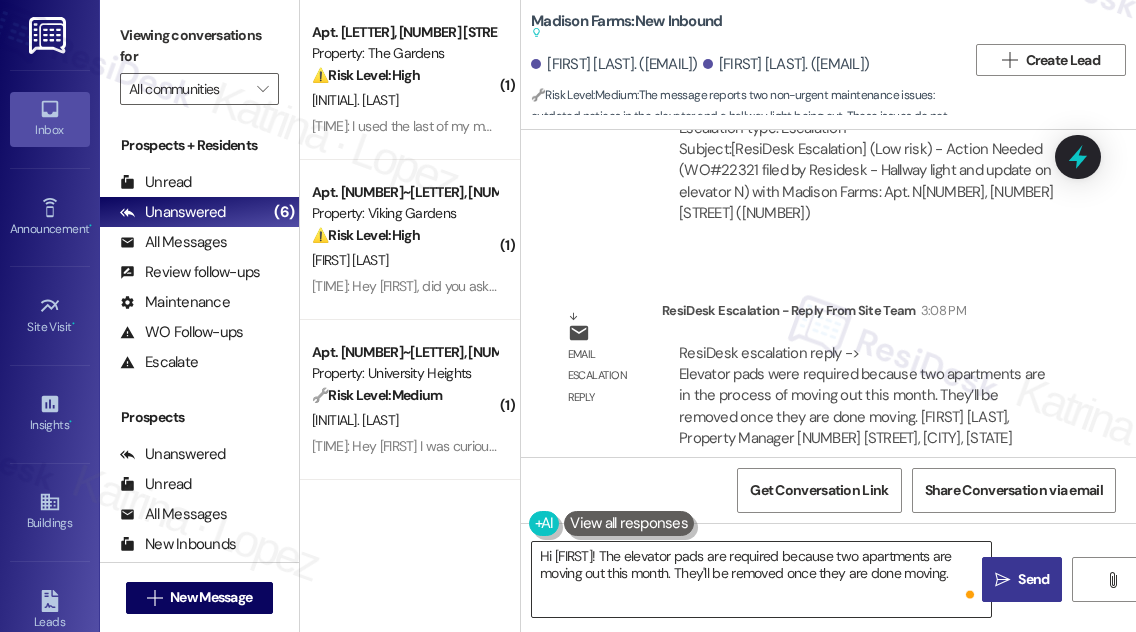 click on "Hi [FIRST]! The elevator pads are required because two apartments are moving out this month. They'll be removed once they are done moving." at bounding box center (761, 579) 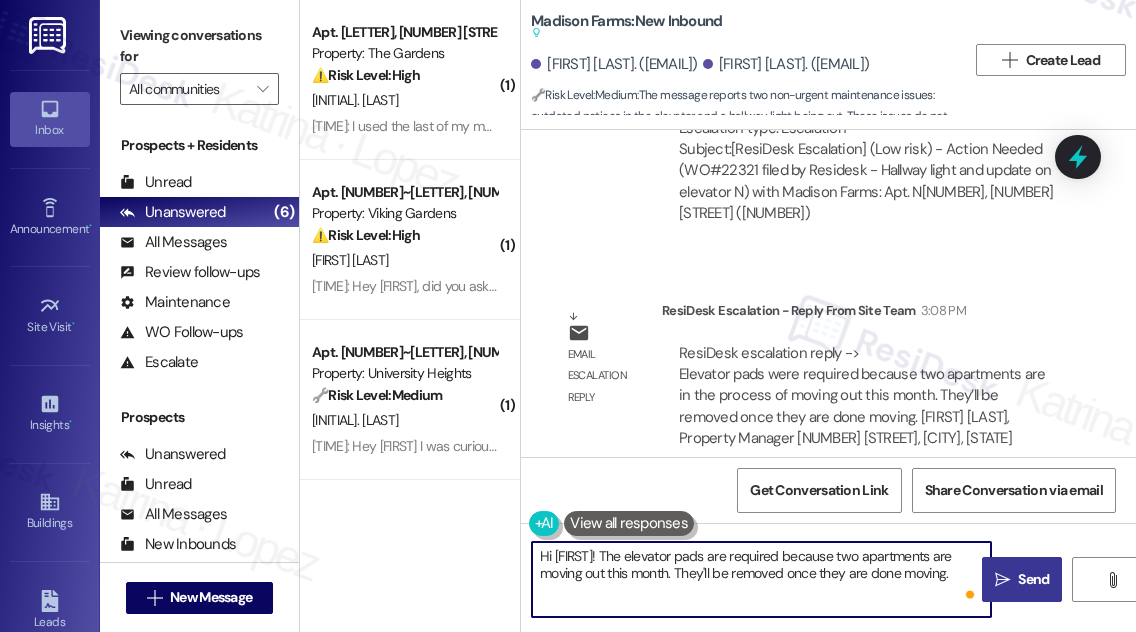 click on "Hi [FIRST]! The elevator pads are required because two apartments are moving out this month. They'll be removed once they are done moving." at bounding box center (761, 579) 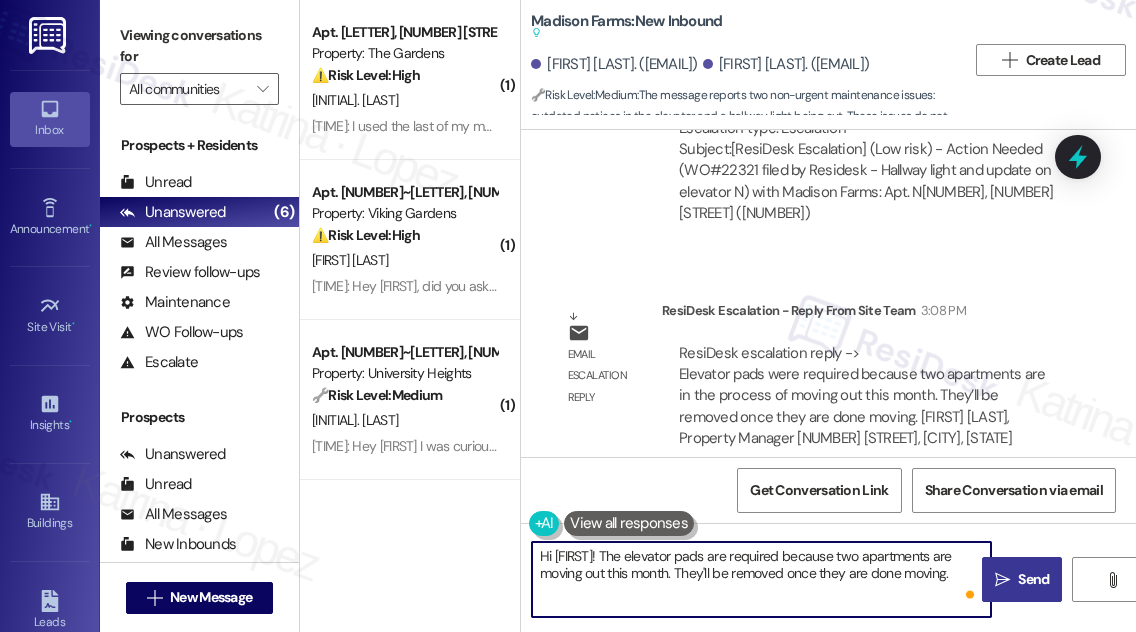 click on "Hi [FIRST]! The elevator pads are required because two apartments are moving out this month. They'll be removed once they are done moving." at bounding box center (761, 579) 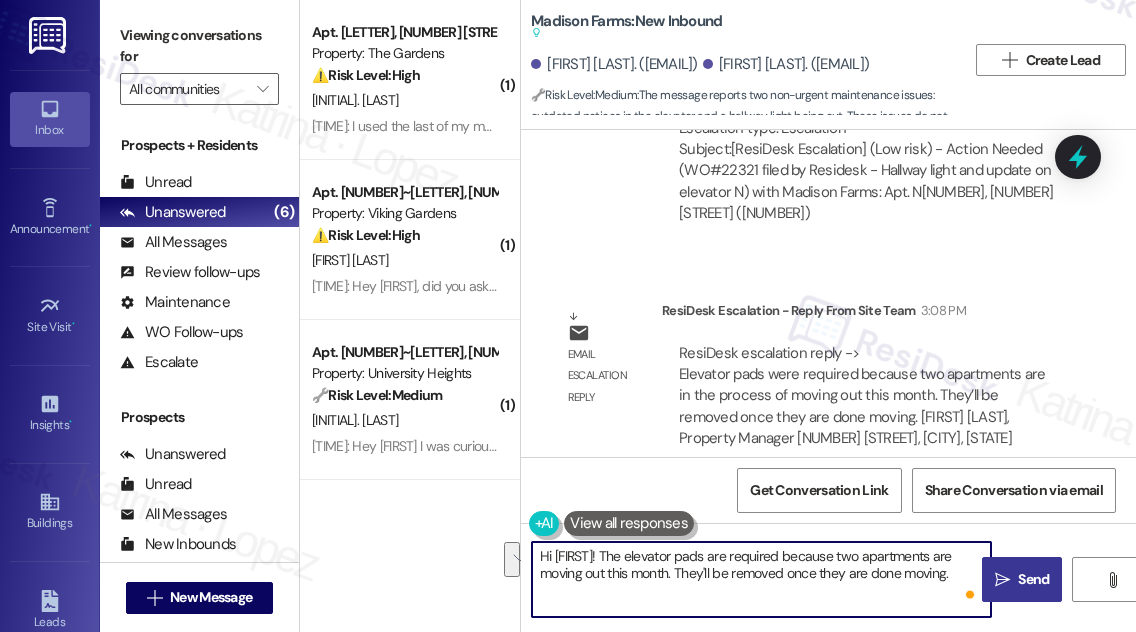 click on "Hi [FIRST]! The elevator pads are required because two apartments are moving out this month. They'll be removed once they are done moving." at bounding box center (761, 579) 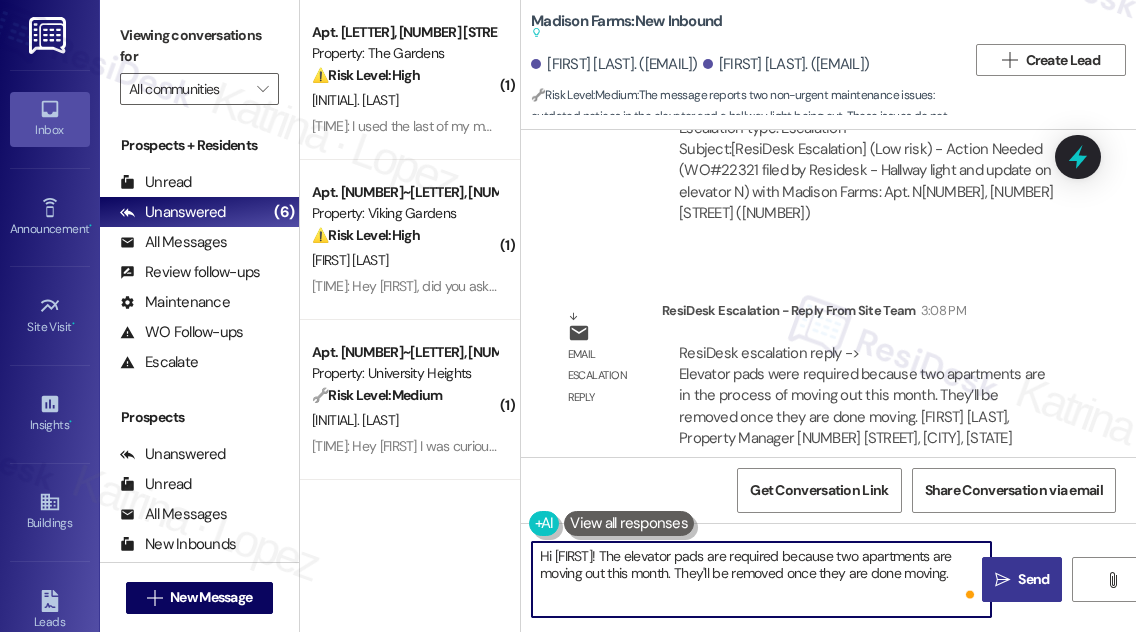 click on "" at bounding box center [1002, 580] 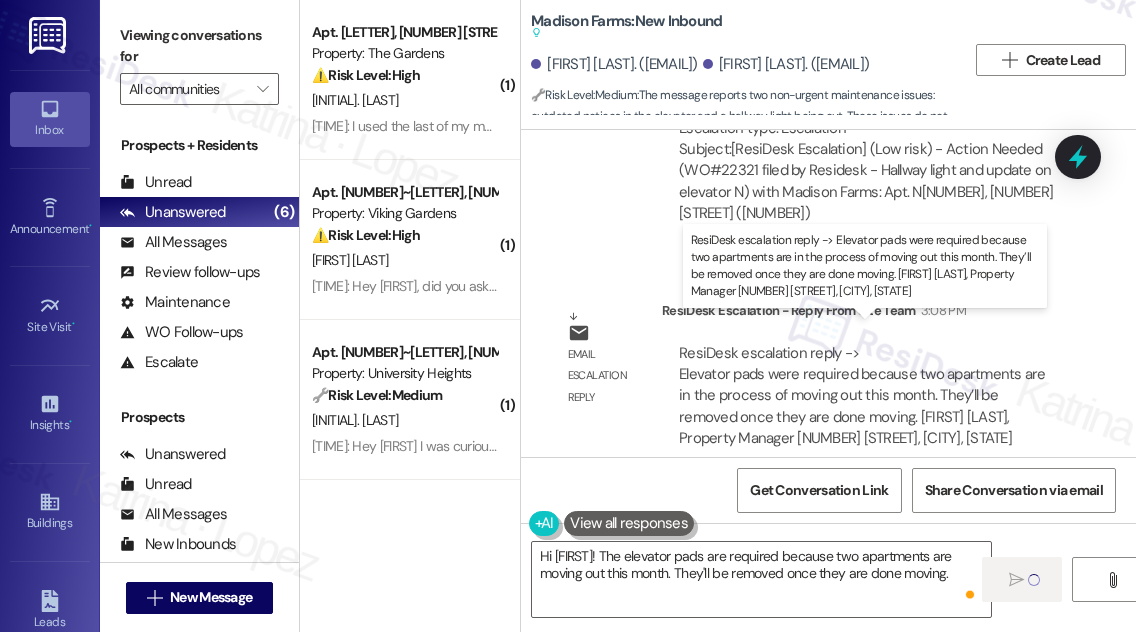 type 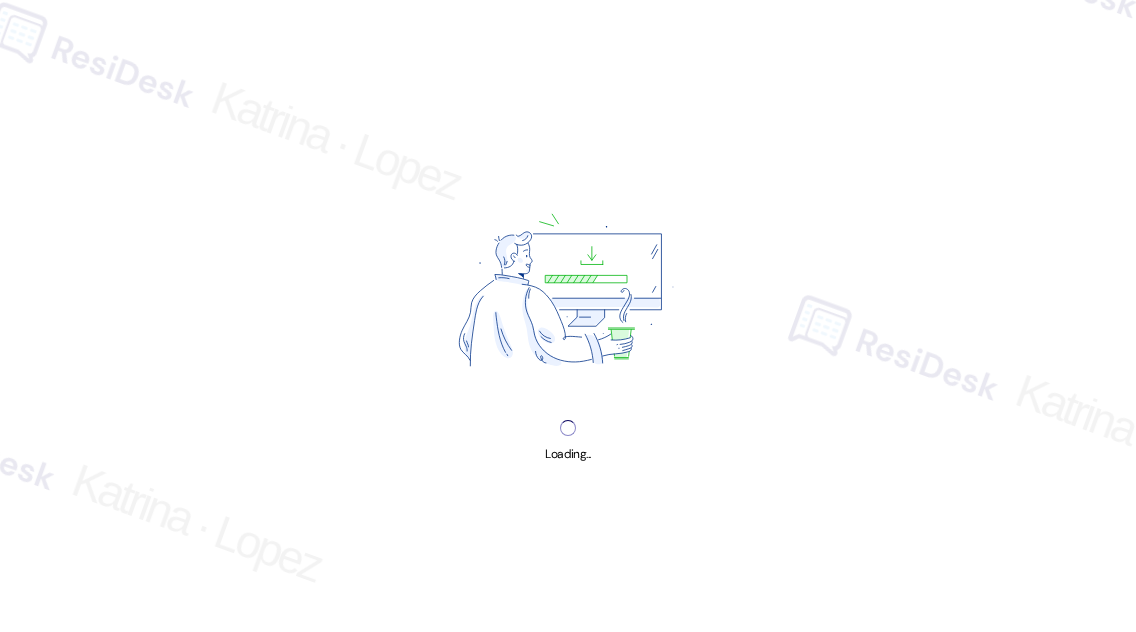 scroll, scrollTop: 0, scrollLeft: 0, axis: both 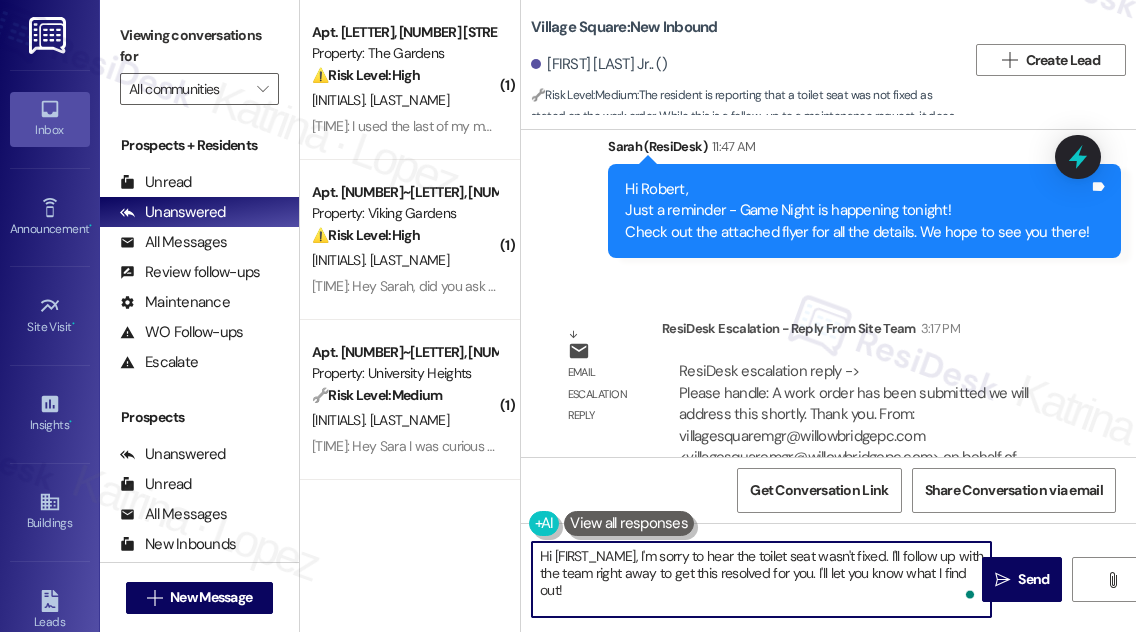 drag, startPoint x: 645, startPoint y: 585, endPoint x: 642, endPoint y: 553, distance: 32.140316 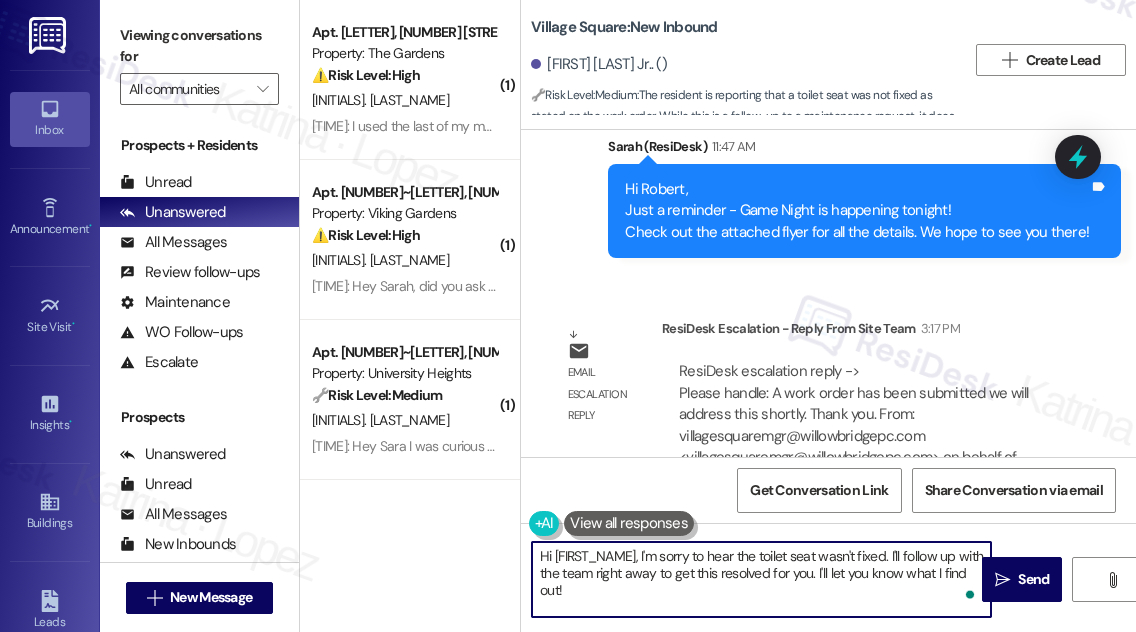 click on "Hi {{first_name}}, I'm sorry to hear the toilet seat wasn't fixed. I'll follow up with the team right away to get this resolved for you. I'll let you know what I find out!" at bounding box center (761, 579) 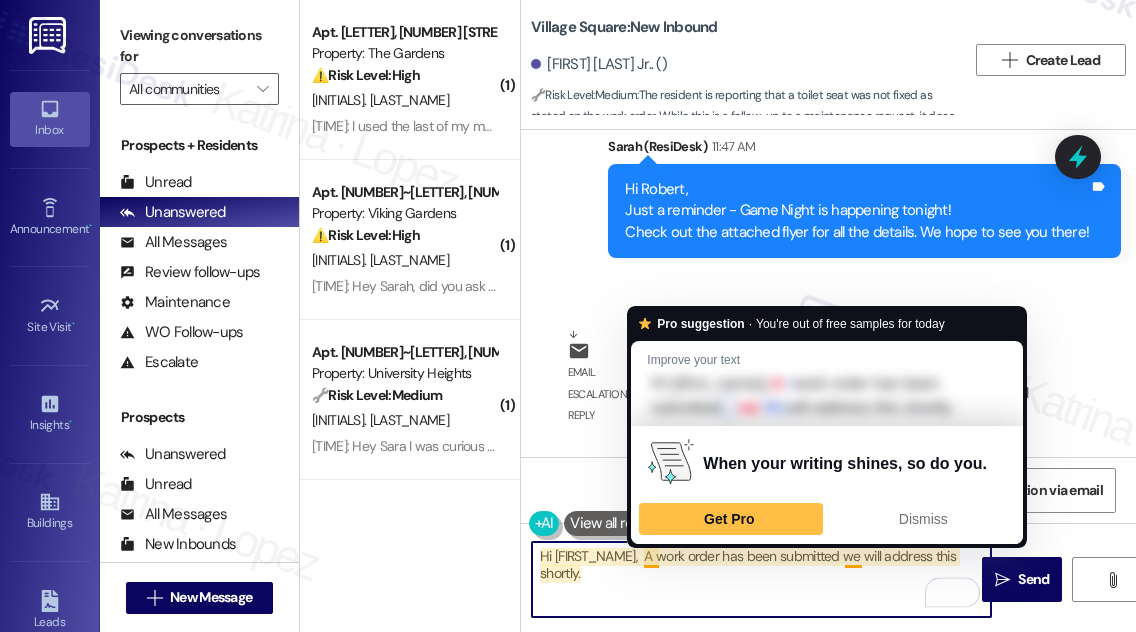 drag, startPoint x: 645, startPoint y: 554, endPoint x: 661, endPoint y: 555, distance: 16.03122 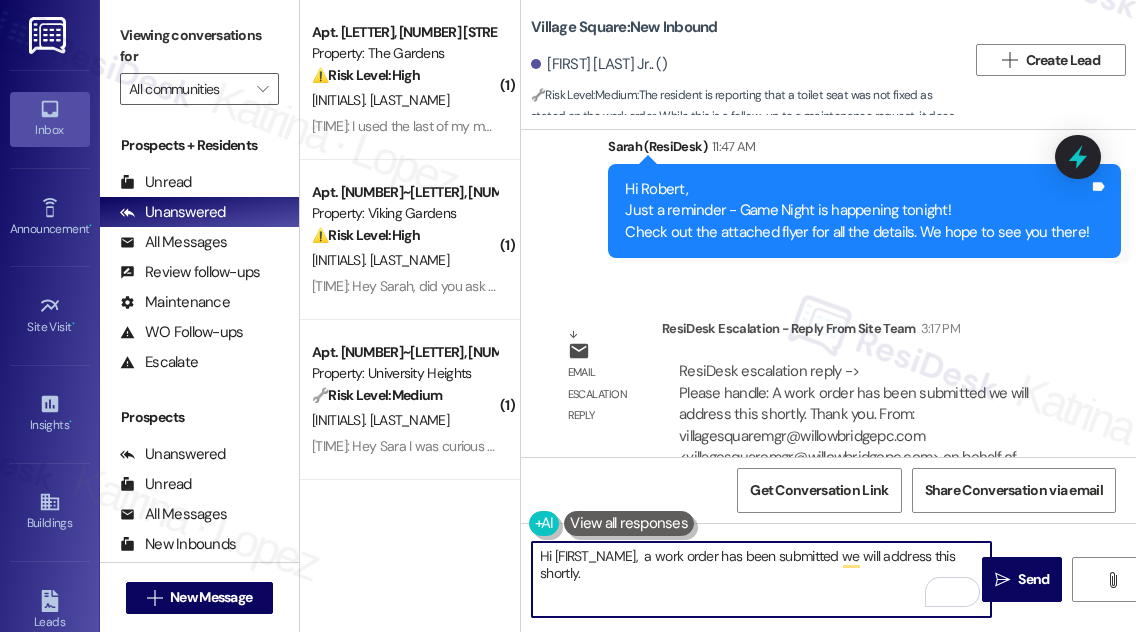click on "Hi {{first_name}},  a work order has been submitted we will address this shortly." at bounding box center [761, 579] 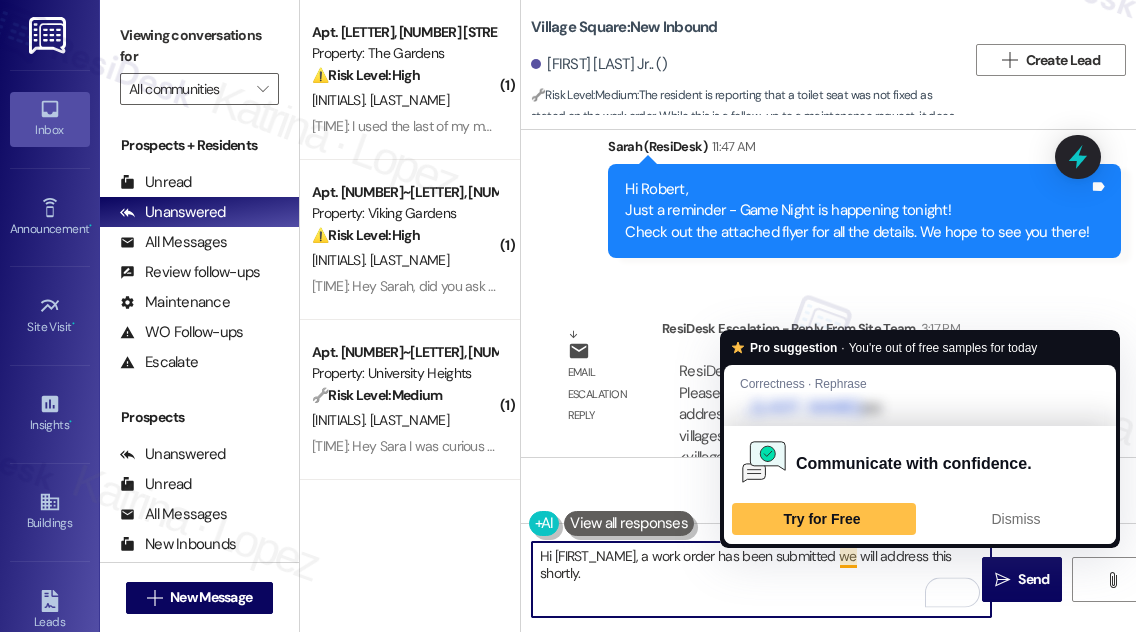 click on "Hi {{first_name}}, a work order has been submitted we will address this shortly." at bounding box center [761, 579] 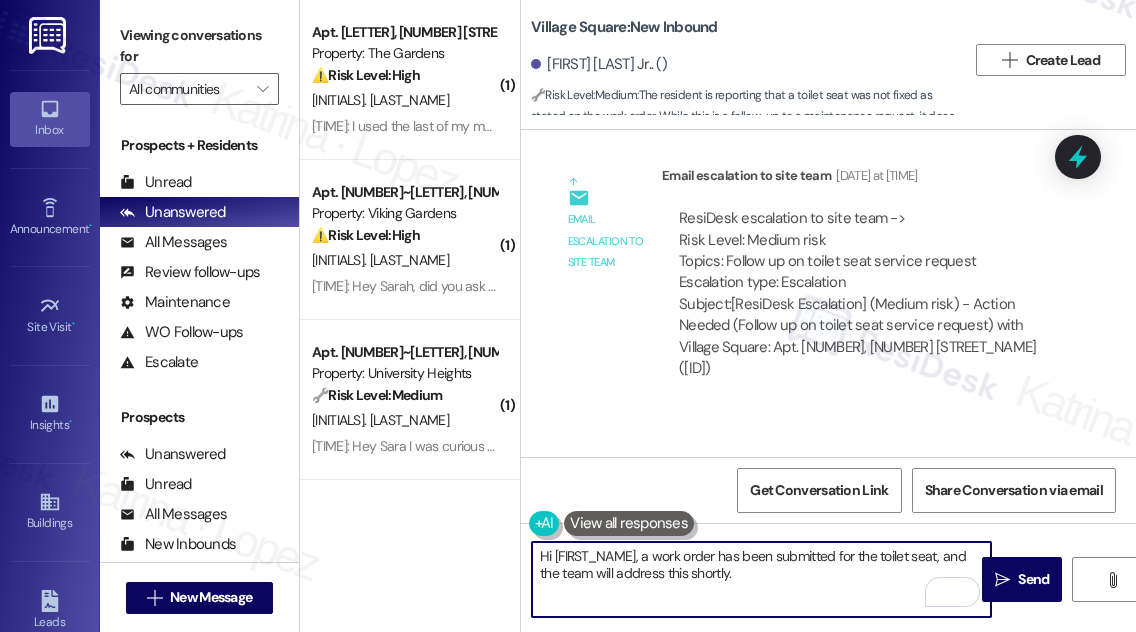 scroll, scrollTop: 13870, scrollLeft: 0, axis: vertical 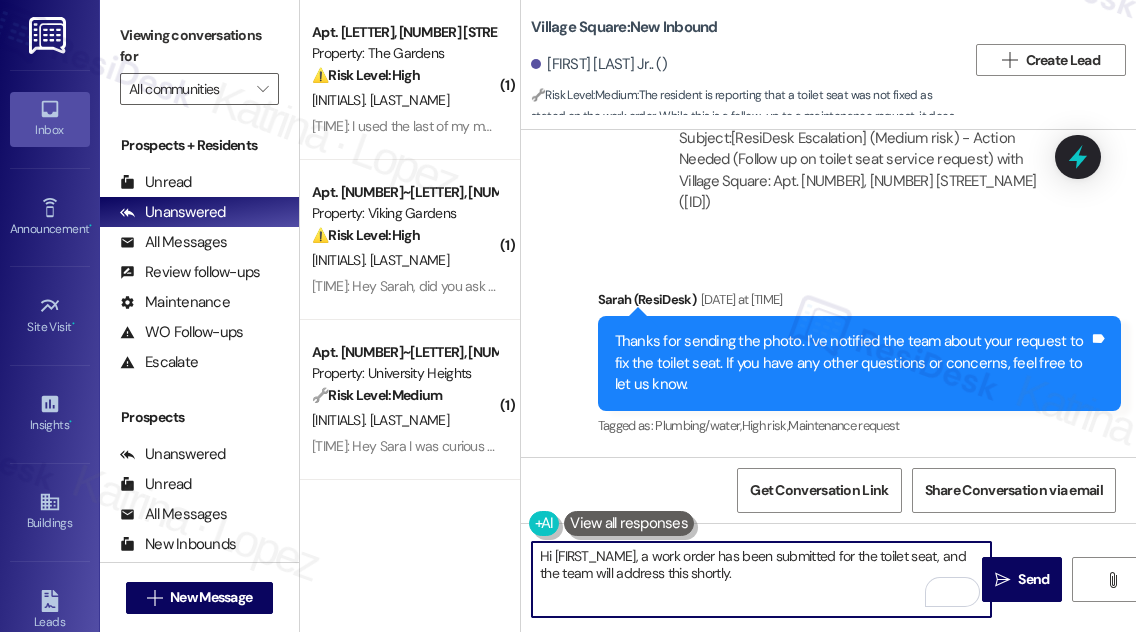 click on "Hi {{first_name}}, a work order has been submitted for the toilet seat, and the team will address this shortly." at bounding box center (761, 579) 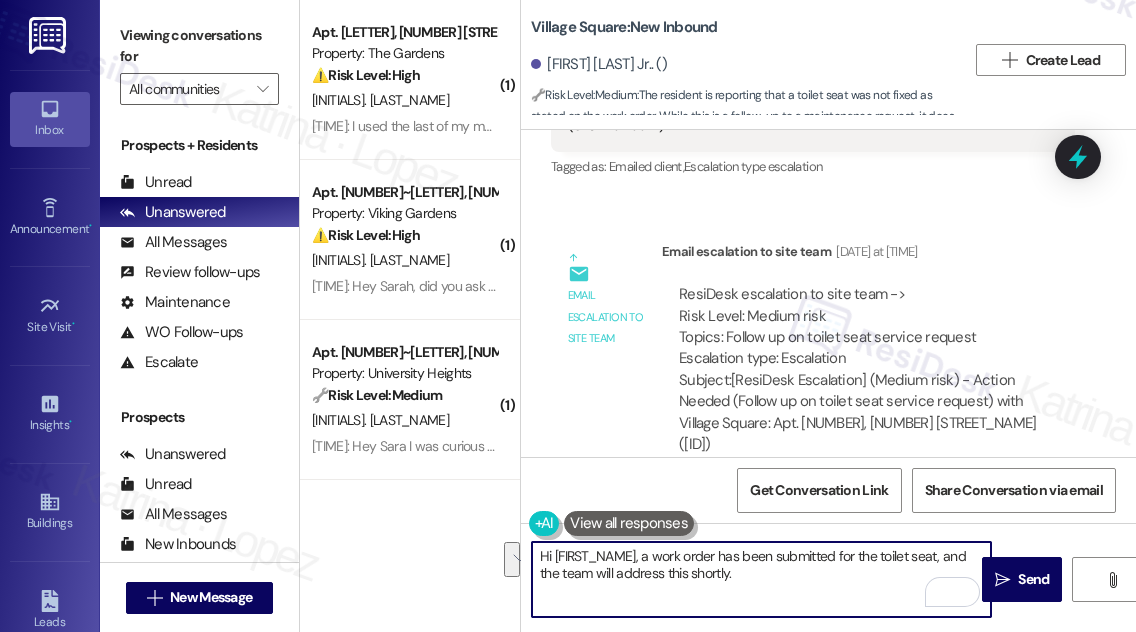 scroll, scrollTop: 13779, scrollLeft: 0, axis: vertical 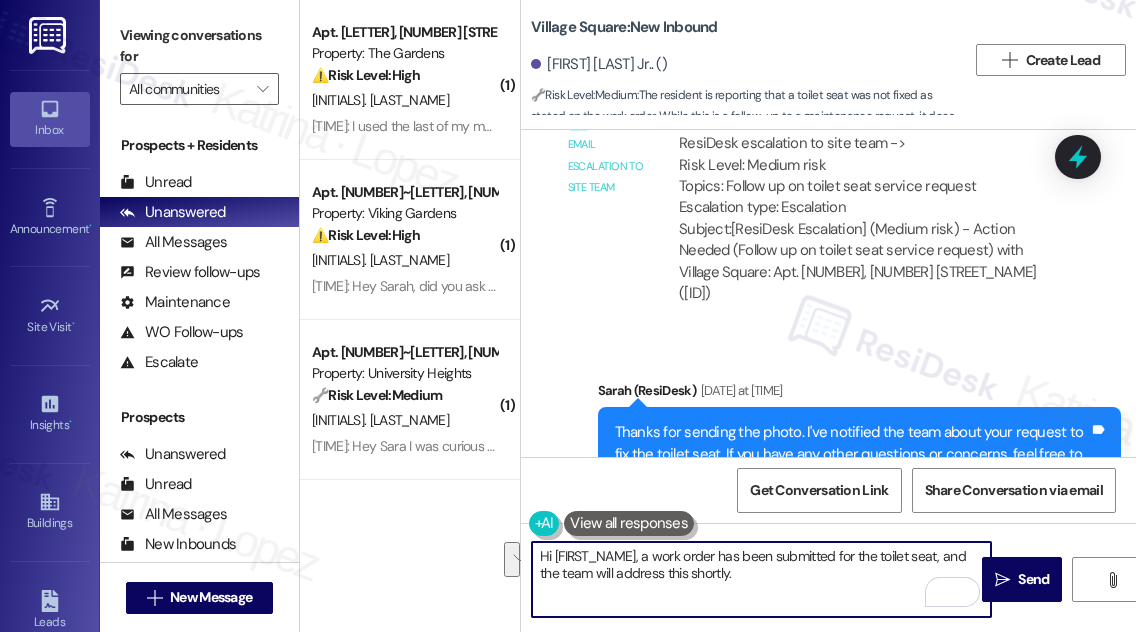 type on "Hi {{first_name}}, a work order has been submitted for the toilet seat, and the team will address this shortly." 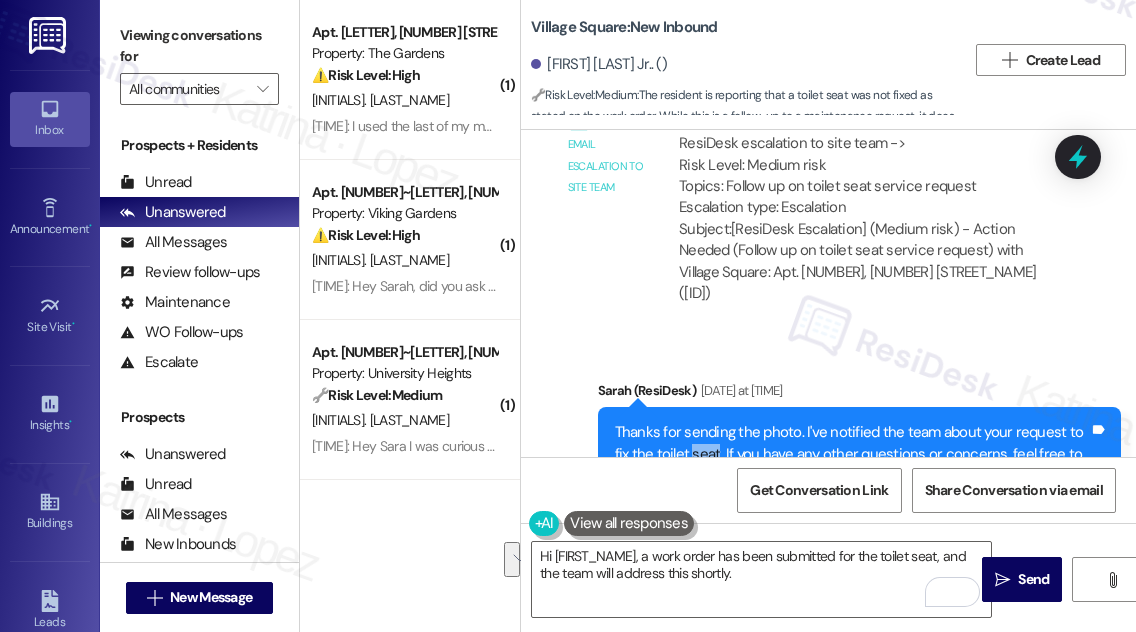 click on "Thanks for sending the photo. I've notified the team about your request to fix the toilet seat. If you have any other questions or concerns, feel free to let us know." at bounding box center (852, 454) 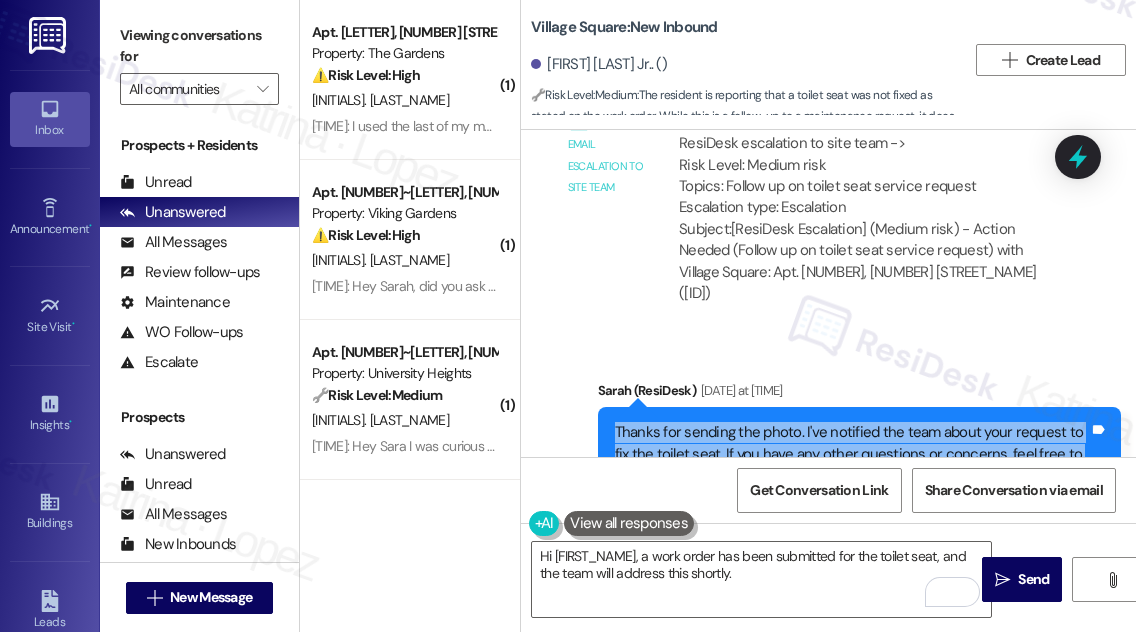 click on "Thanks for sending the photo. I've notified the team about your request to fix the toilet seat. If you have any other questions or concerns, feel free to let us know." at bounding box center (852, 454) 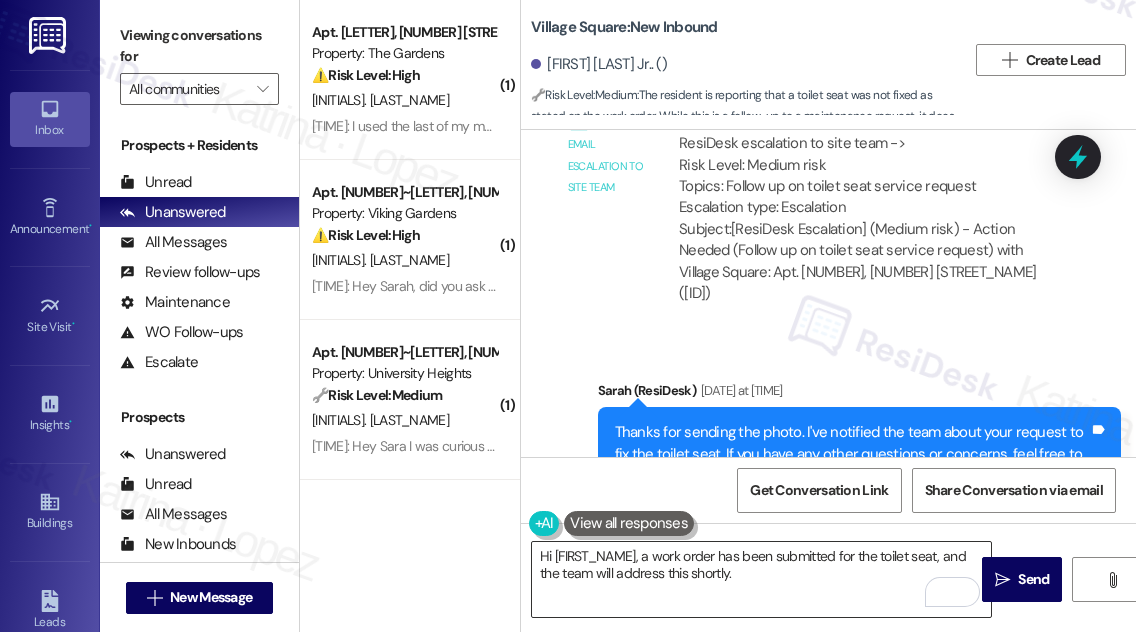 click on "Hi {{first_name}}, a work order has been submitted for the toilet seat, and the team will address this shortly." at bounding box center (761, 579) 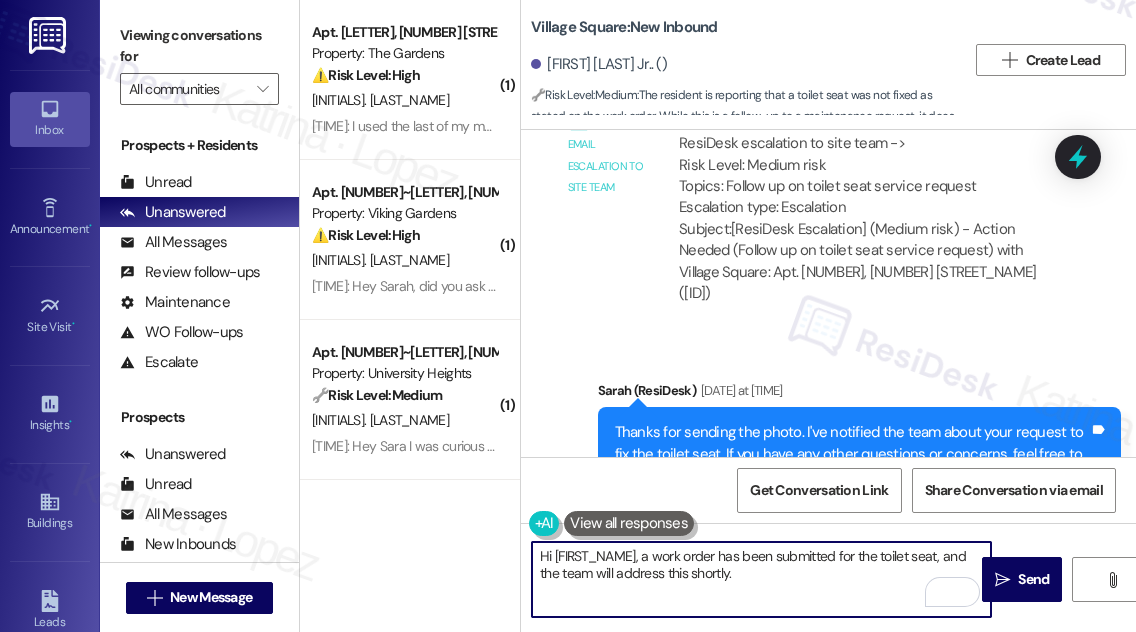 click on "Hi {{first_name}}, a work order has been submitted for the toilet seat, and the team will address this shortly." at bounding box center [761, 579] 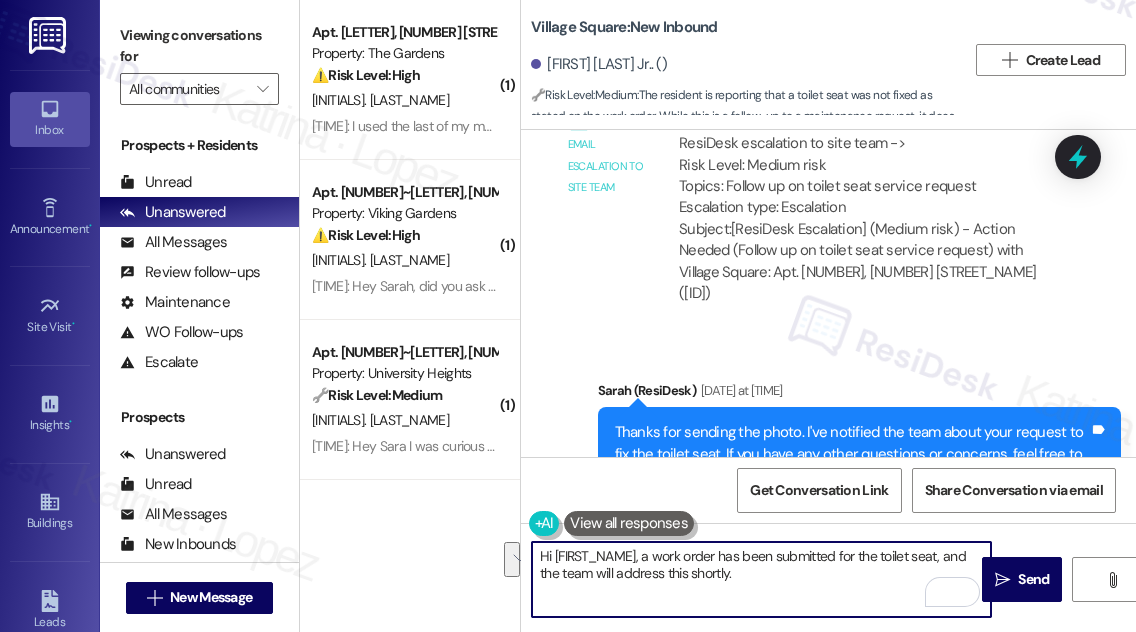 click on "Hi {{first_name}}, a work order has been submitted for the toilet seat, and the team will address this shortly." at bounding box center (761, 579) 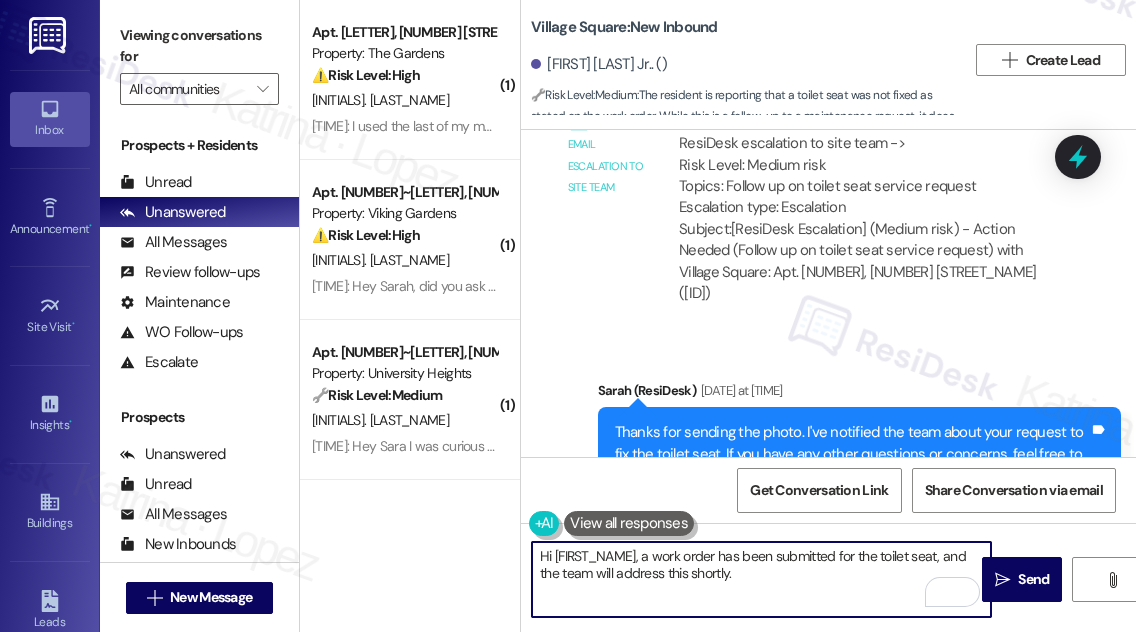 click on "Hi {{first_name}}, a work order has been submitted for the toilet seat, and the team will address this shortly." at bounding box center (761, 579) 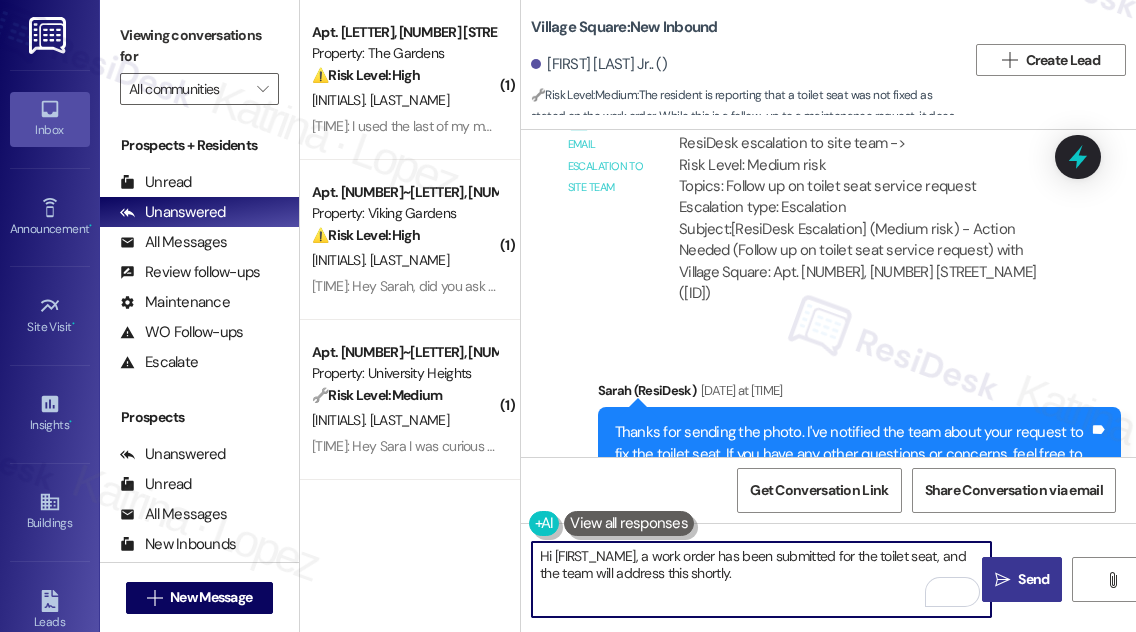 click on " Send" at bounding box center (1022, 579) 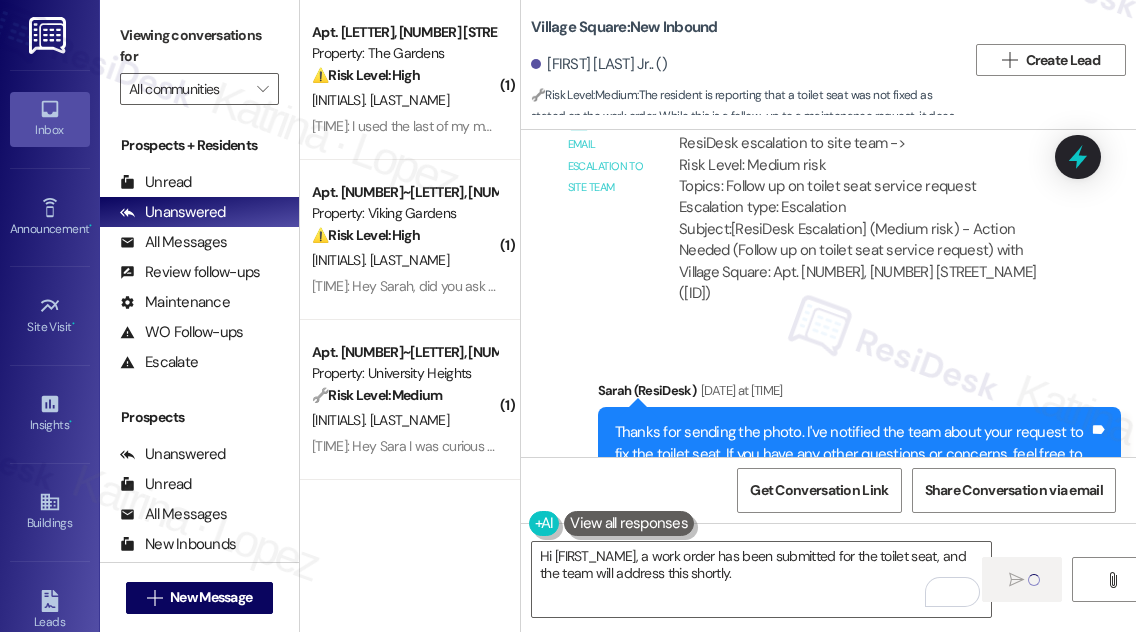 type 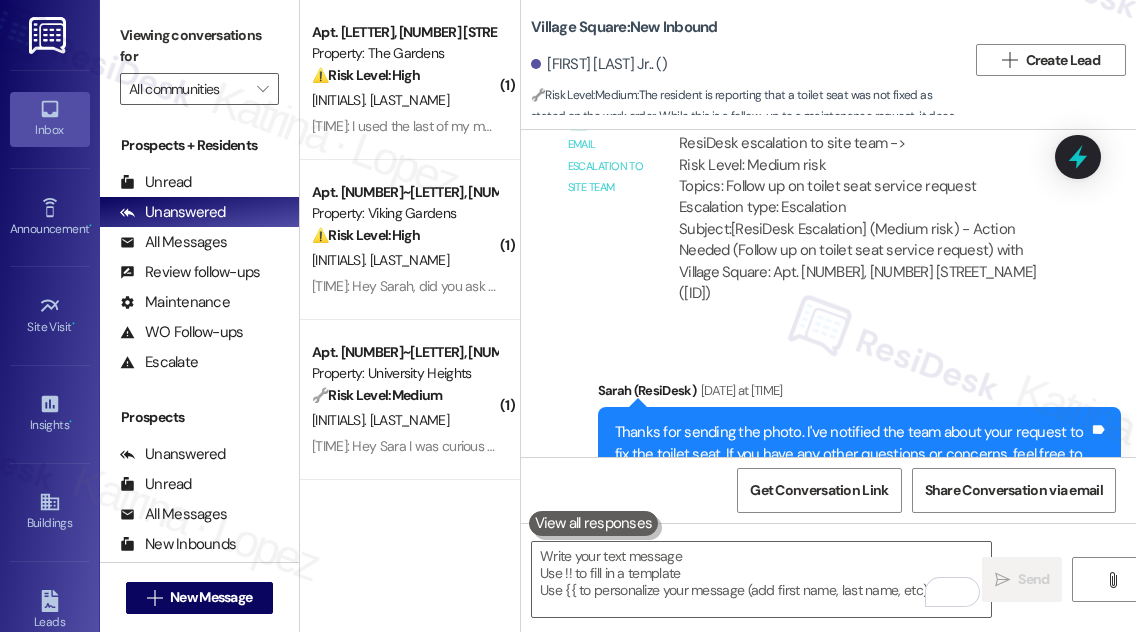 click on "Thanks for sending the photo. I've notified the team about your request to fix the toilet seat. If you have any other questions or concerns, feel free to let us know." at bounding box center (852, 454) 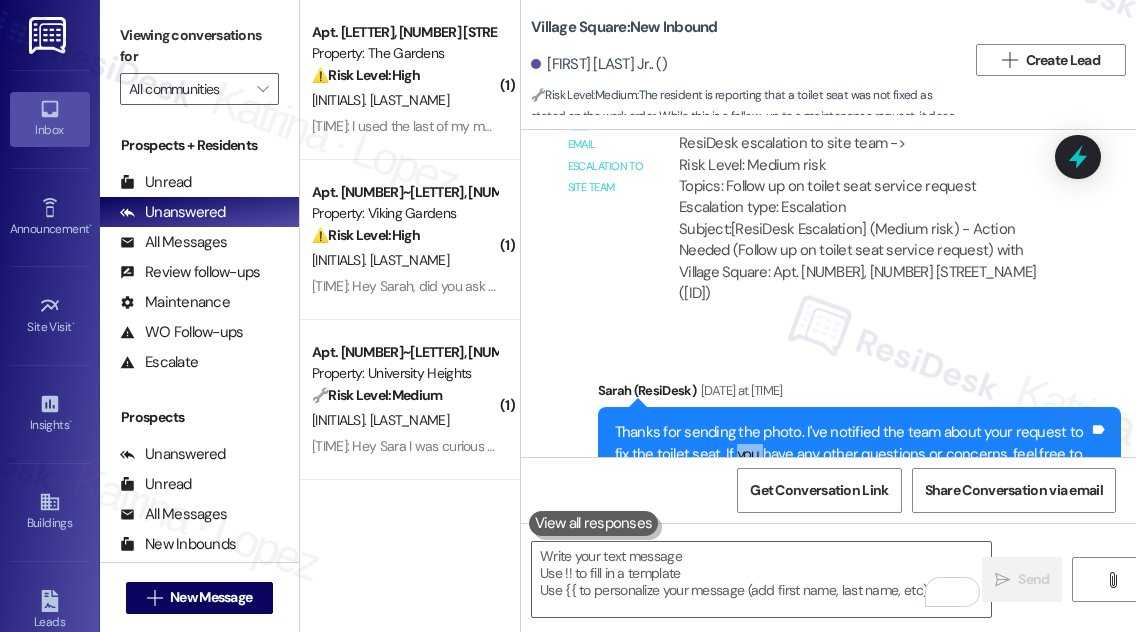 click on "Thanks for sending the photo. I've notified the team about your request to fix the toilet seat. If you have any other questions or concerns, feel free to let us know." at bounding box center [852, 454] 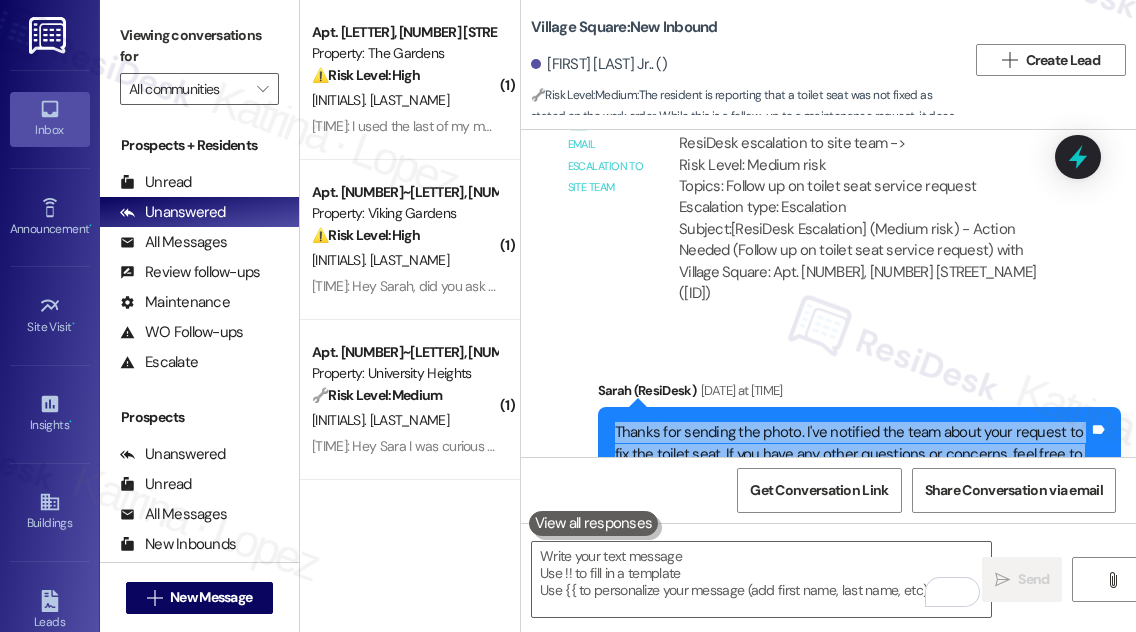 click on "Thanks for sending the photo. I've notified the team about your request to fix the toilet seat. If you have any other questions or concerns, feel free to let us know." at bounding box center [852, 454] 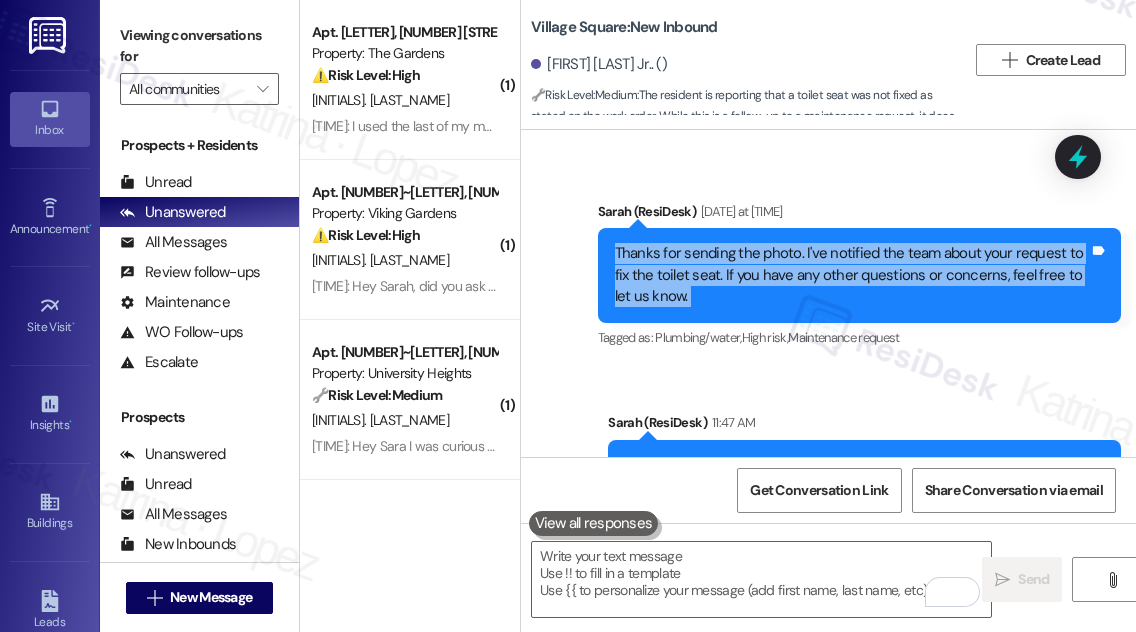scroll, scrollTop: 14143, scrollLeft: 0, axis: vertical 